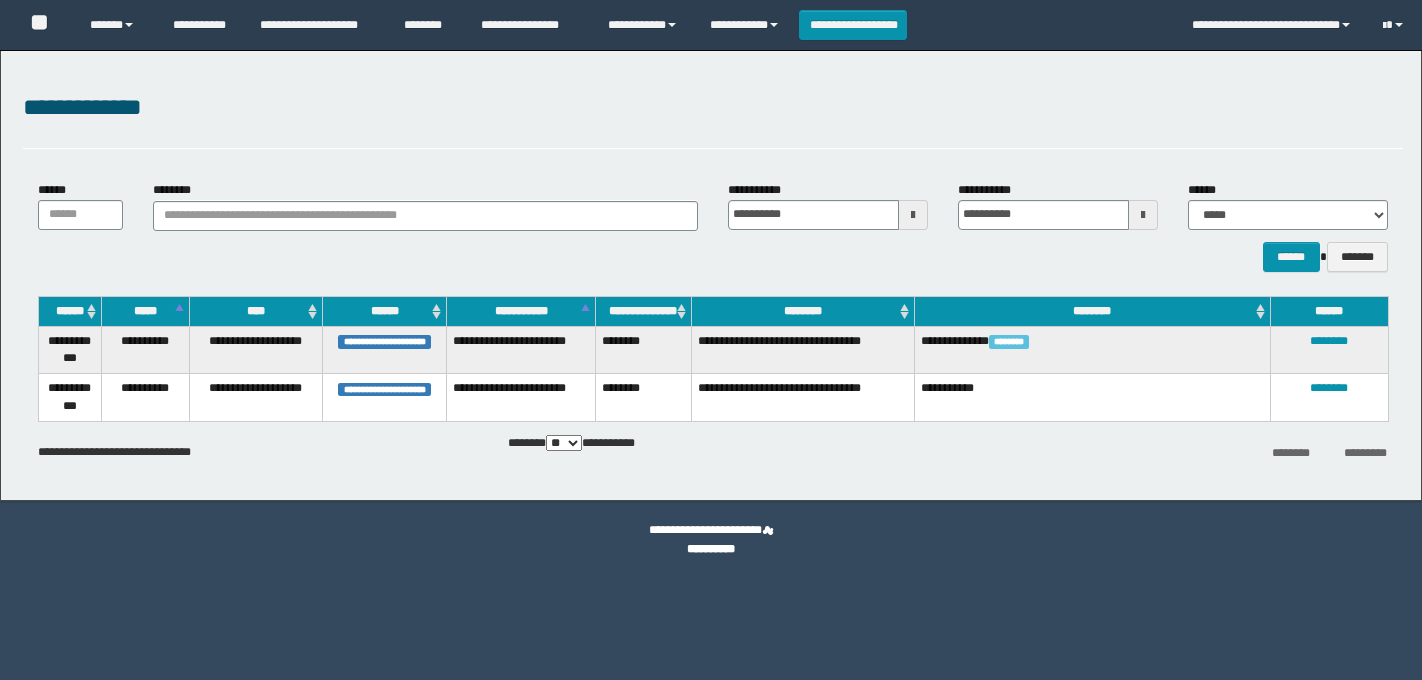 scroll, scrollTop: 0, scrollLeft: 0, axis: both 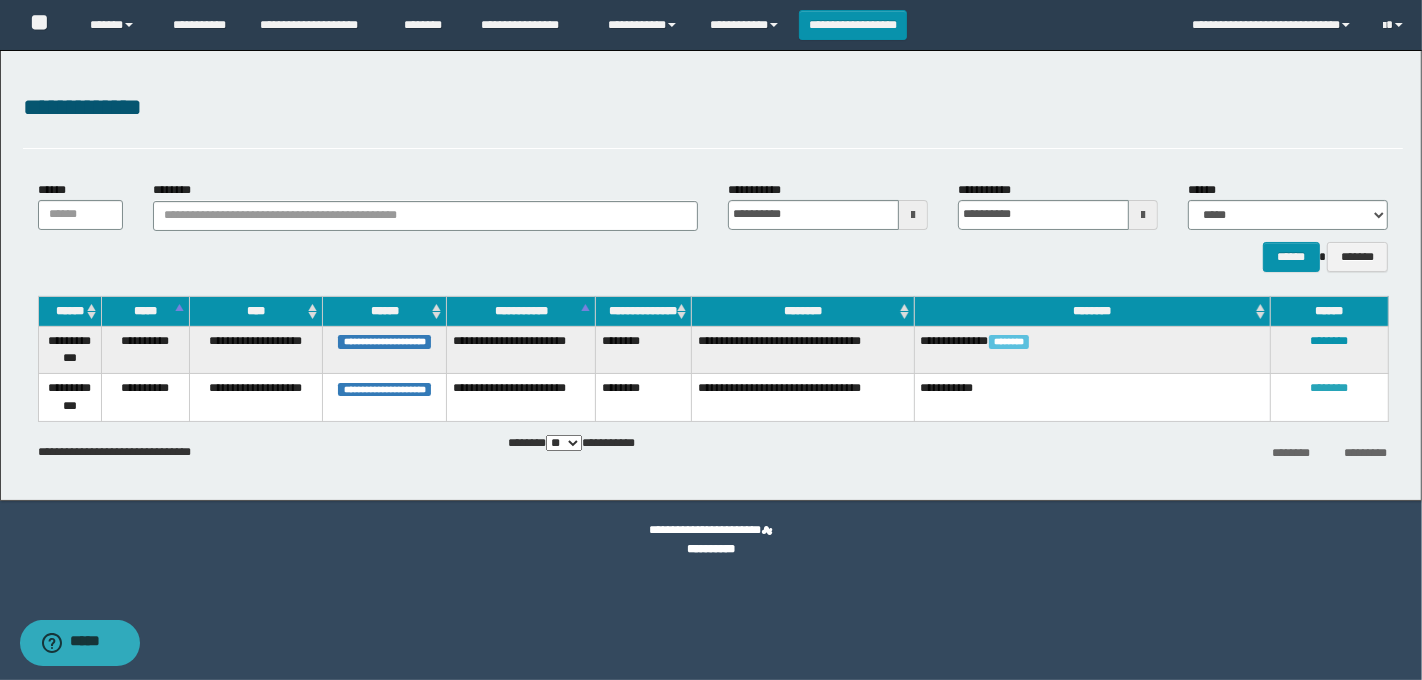 click on "********" at bounding box center (1329, 388) 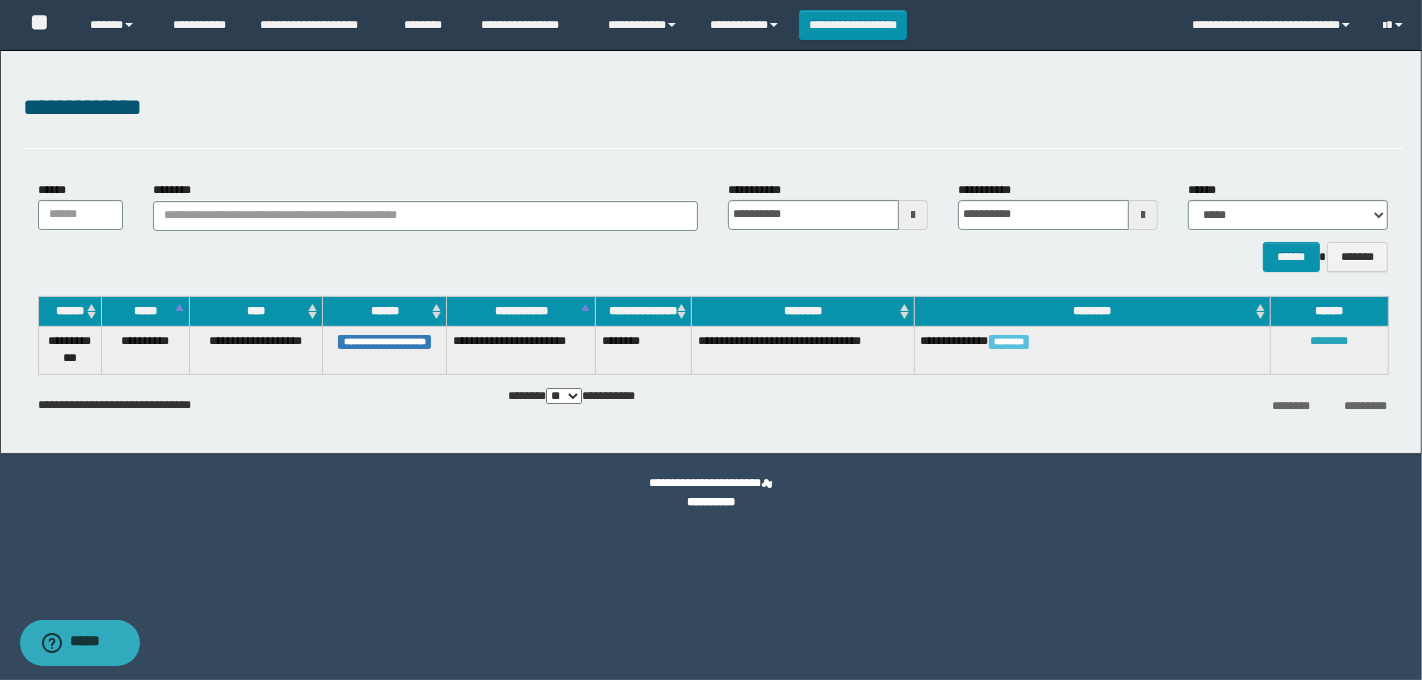 click on "********" at bounding box center (1329, 341) 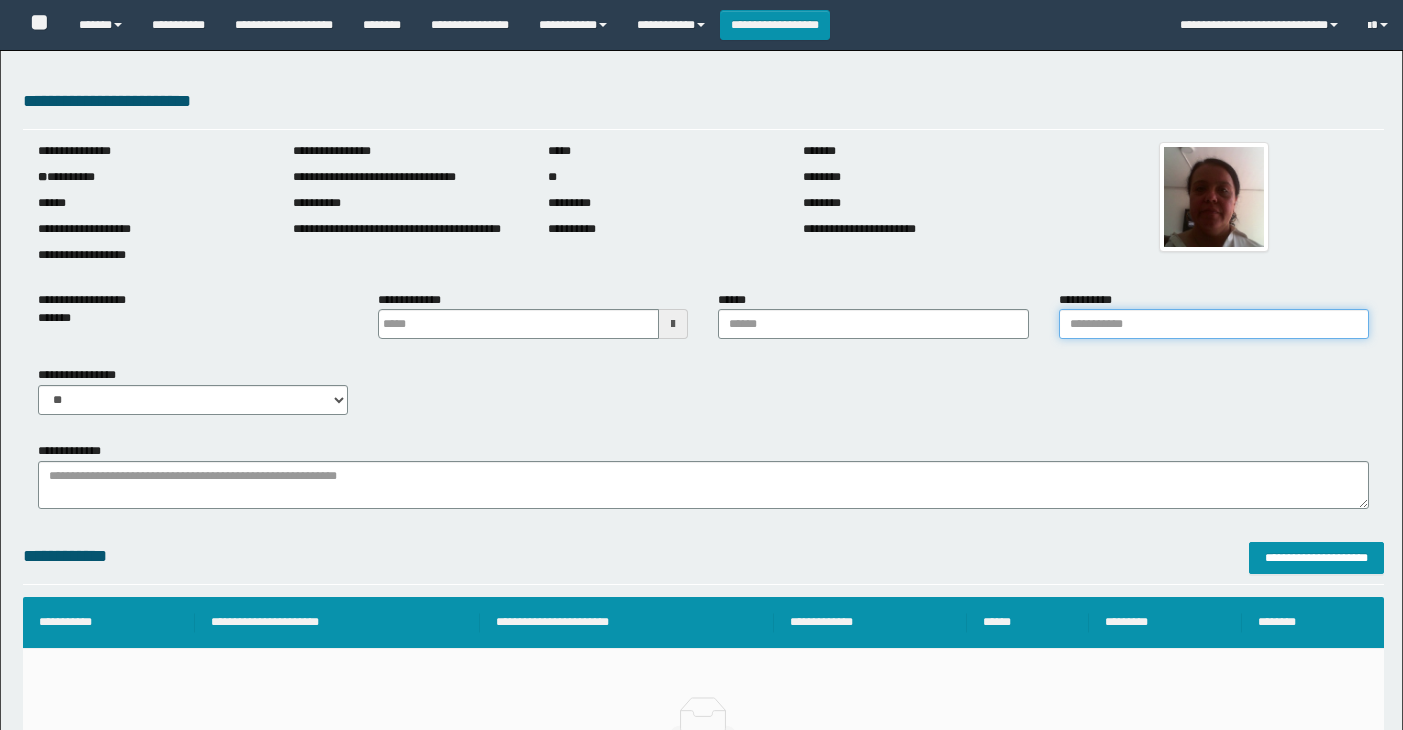 scroll, scrollTop: 0, scrollLeft: 0, axis: both 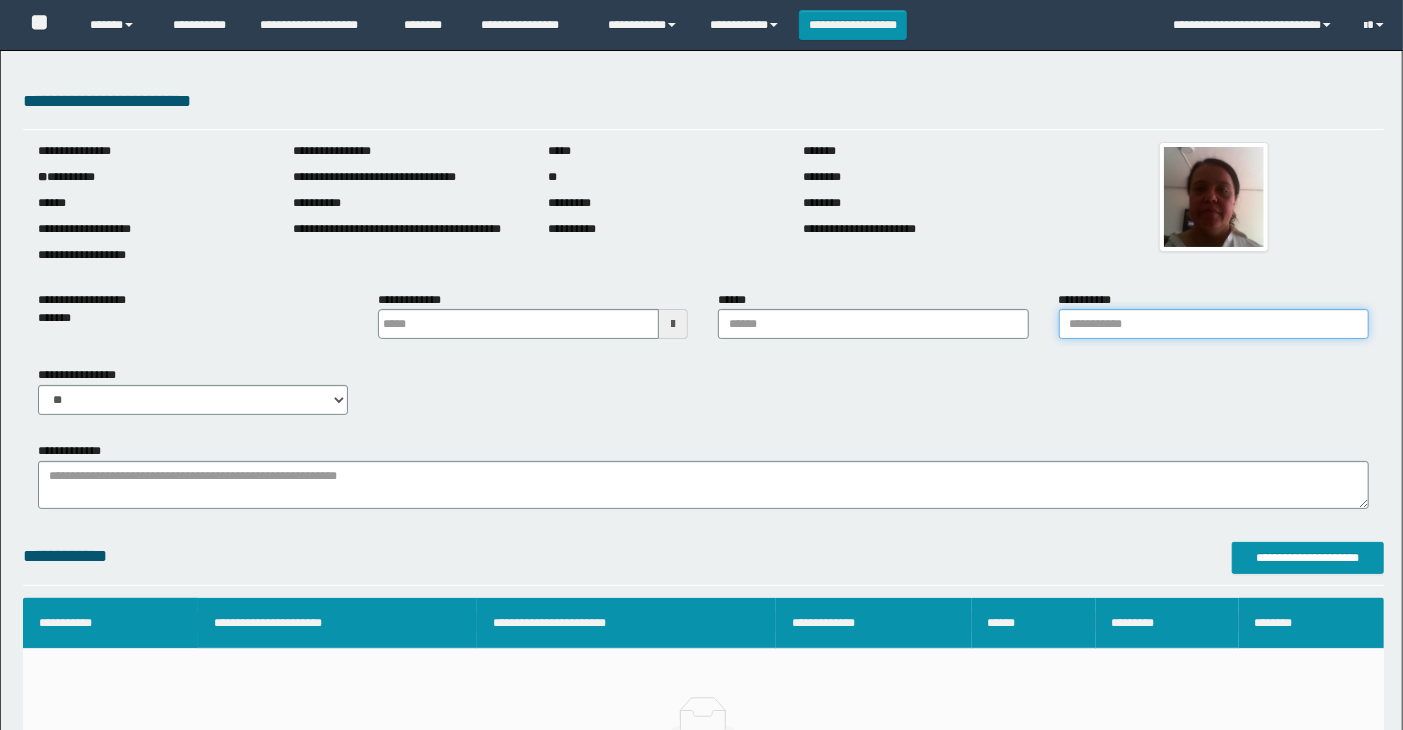 drag, startPoint x: 1121, startPoint y: 317, endPoint x: 1253, endPoint y: 342, distance: 134.34657 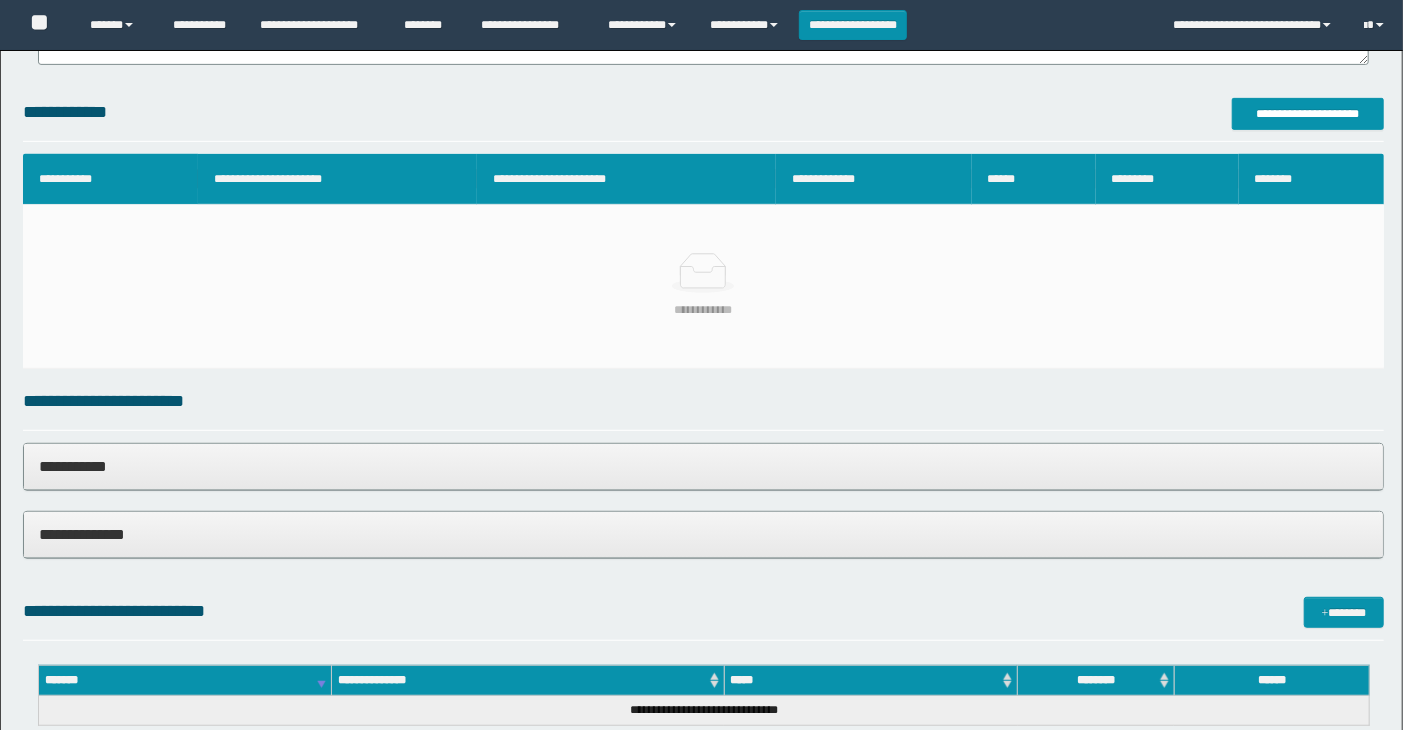 scroll, scrollTop: 888, scrollLeft: 0, axis: vertical 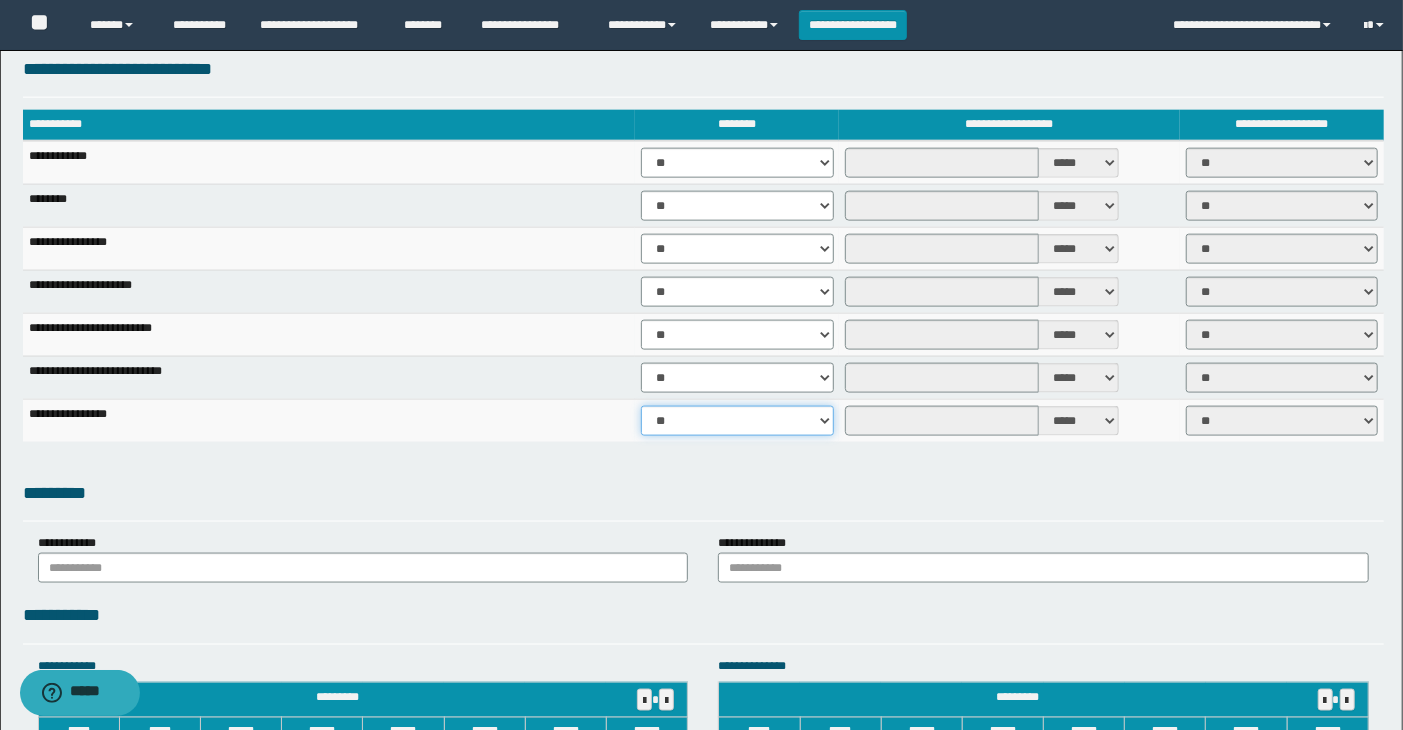 click on "**
**" at bounding box center (737, 421) 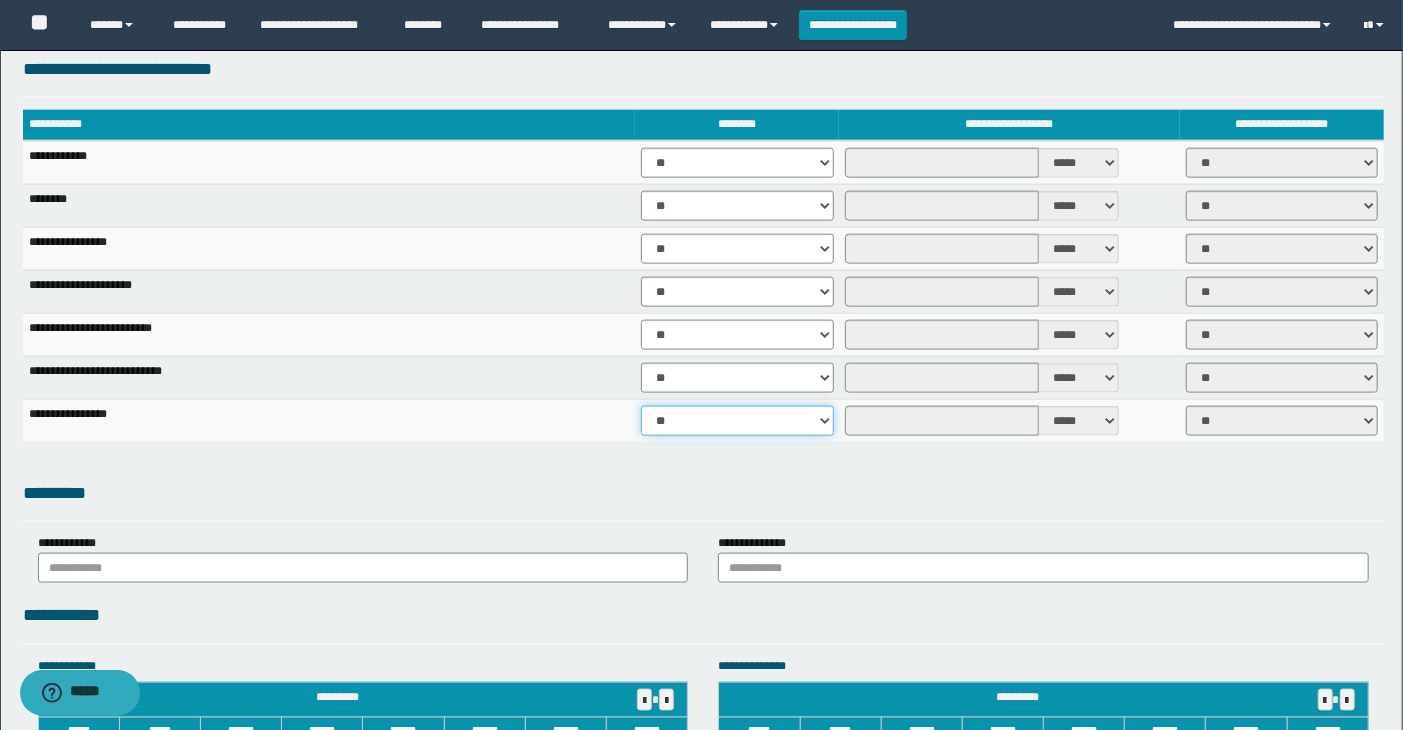 click on "**
**" at bounding box center [737, 421] 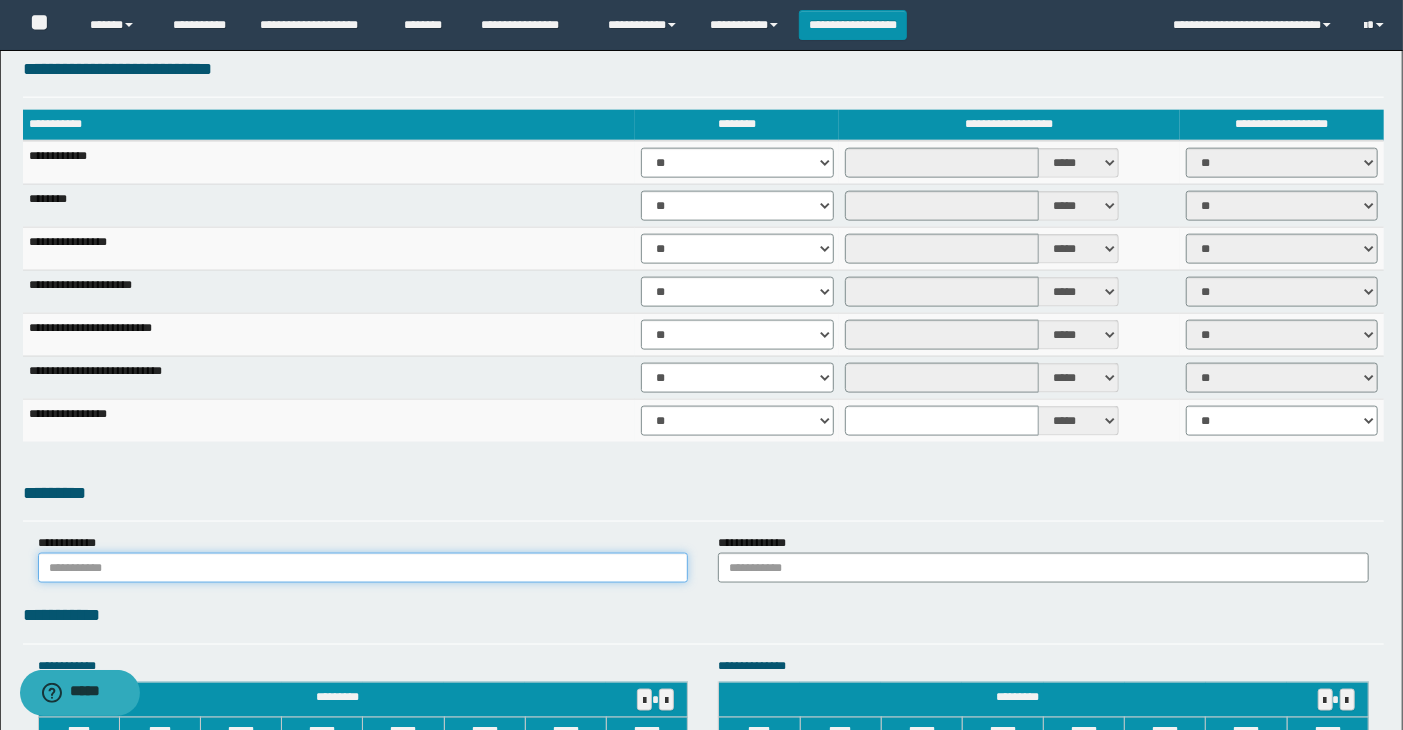 click at bounding box center (363, 568) 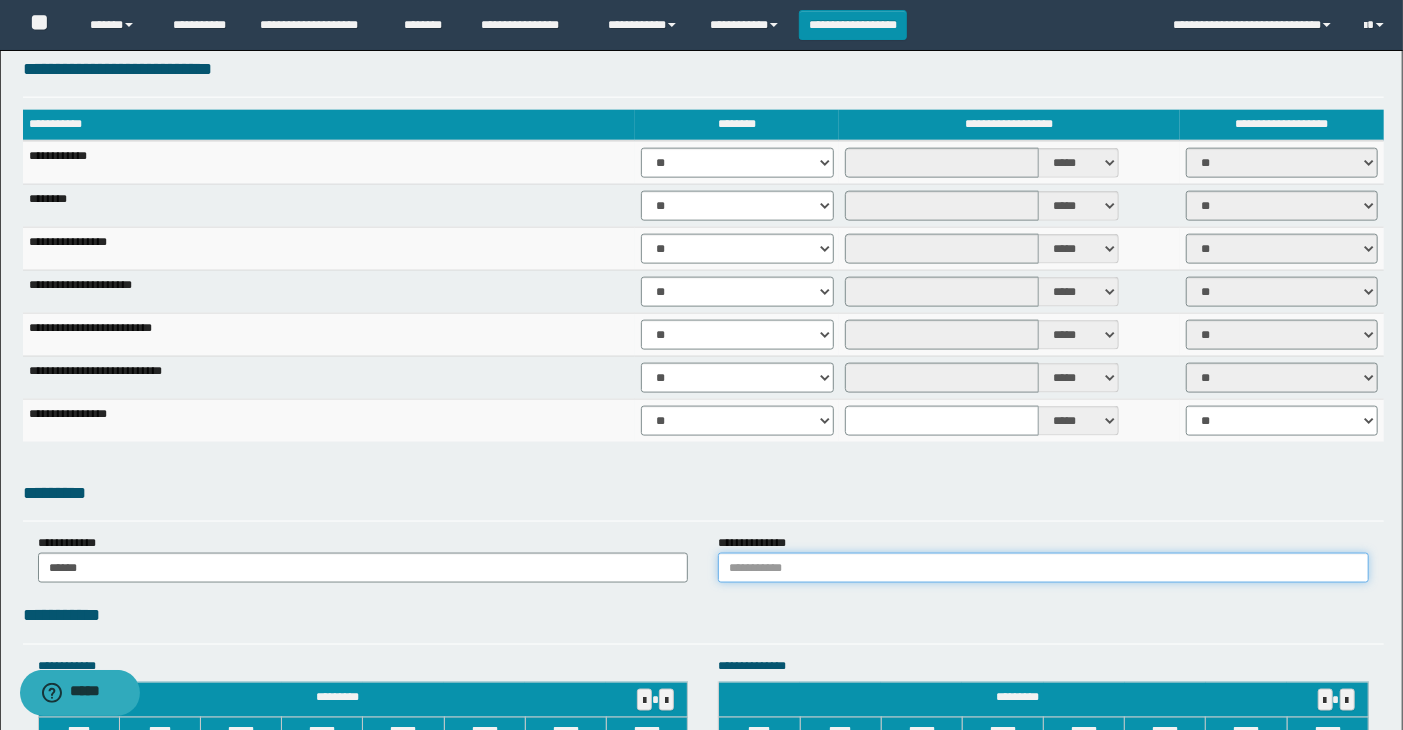 click at bounding box center (1043, 568) 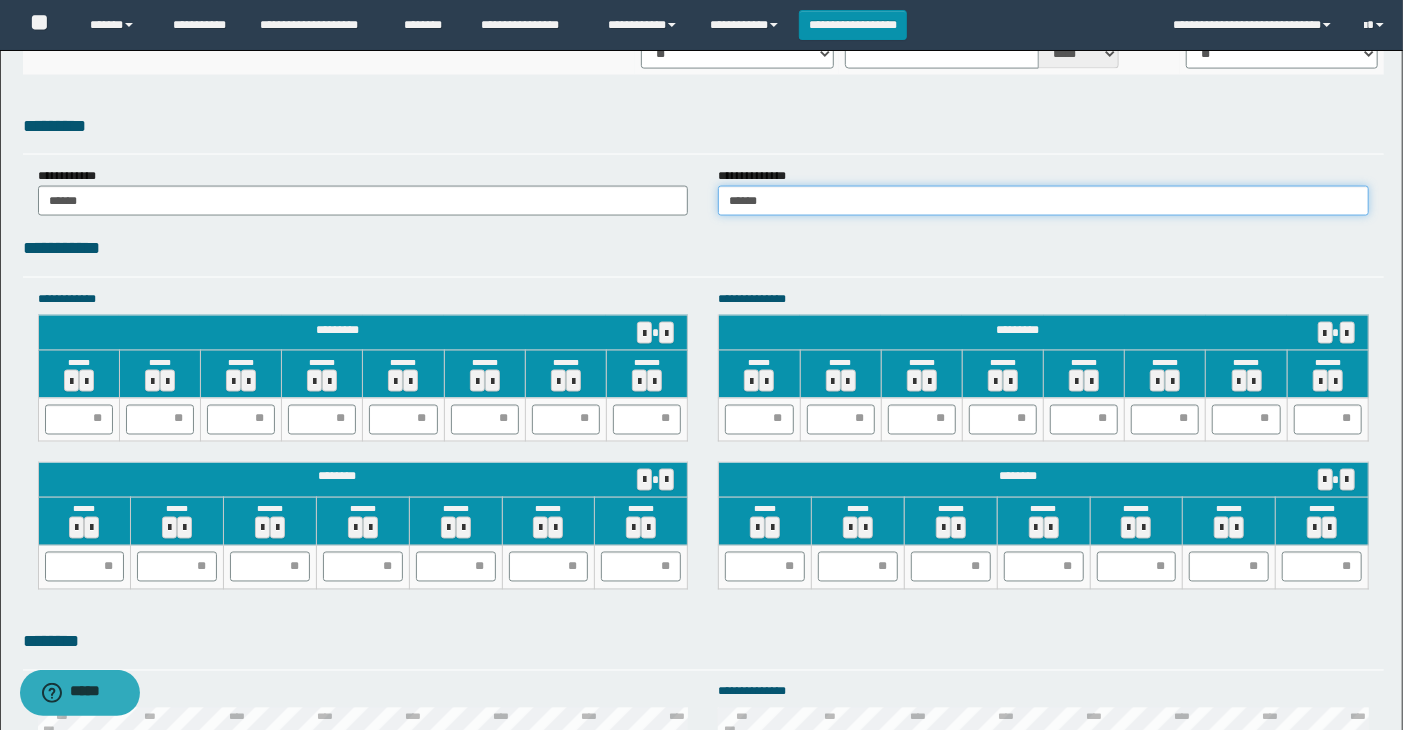 scroll, scrollTop: 1777, scrollLeft: 0, axis: vertical 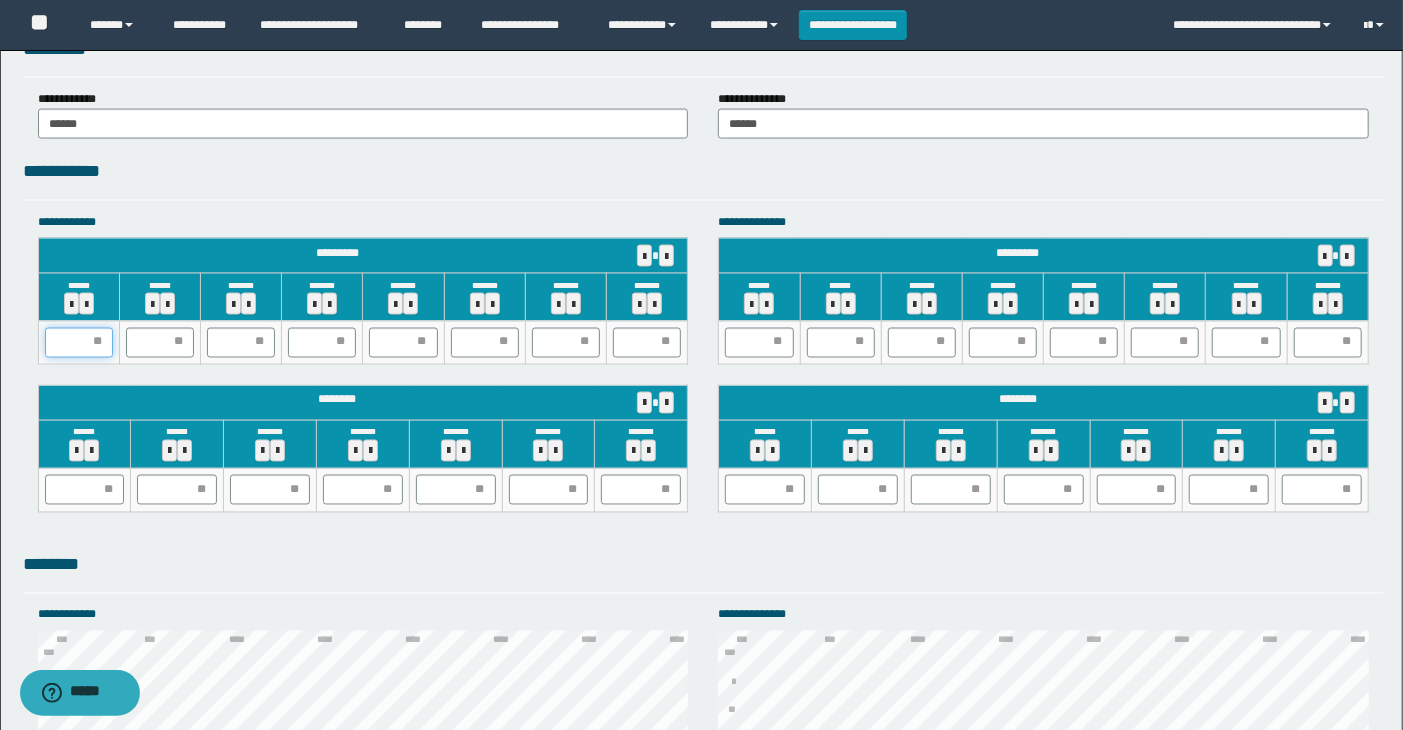 click at bounding box center [79, 343] 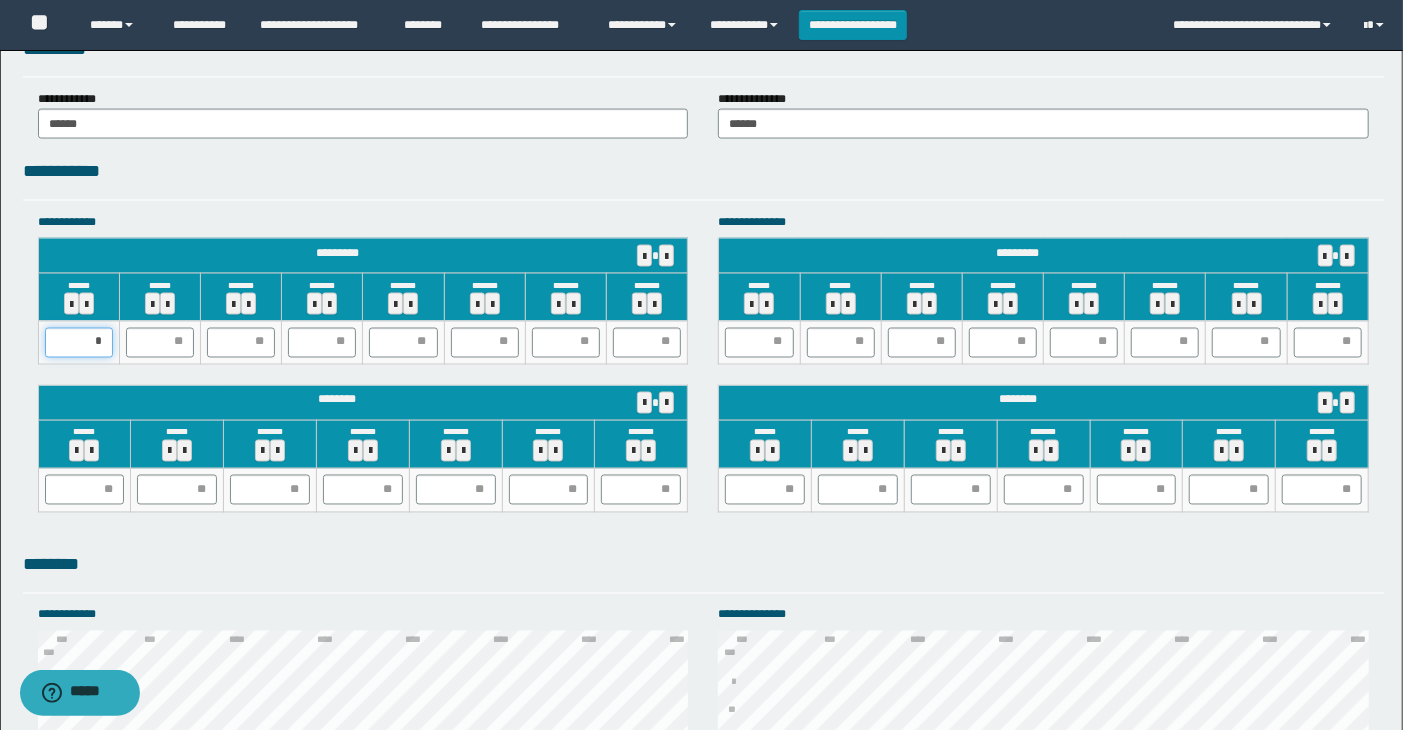 type on "**" 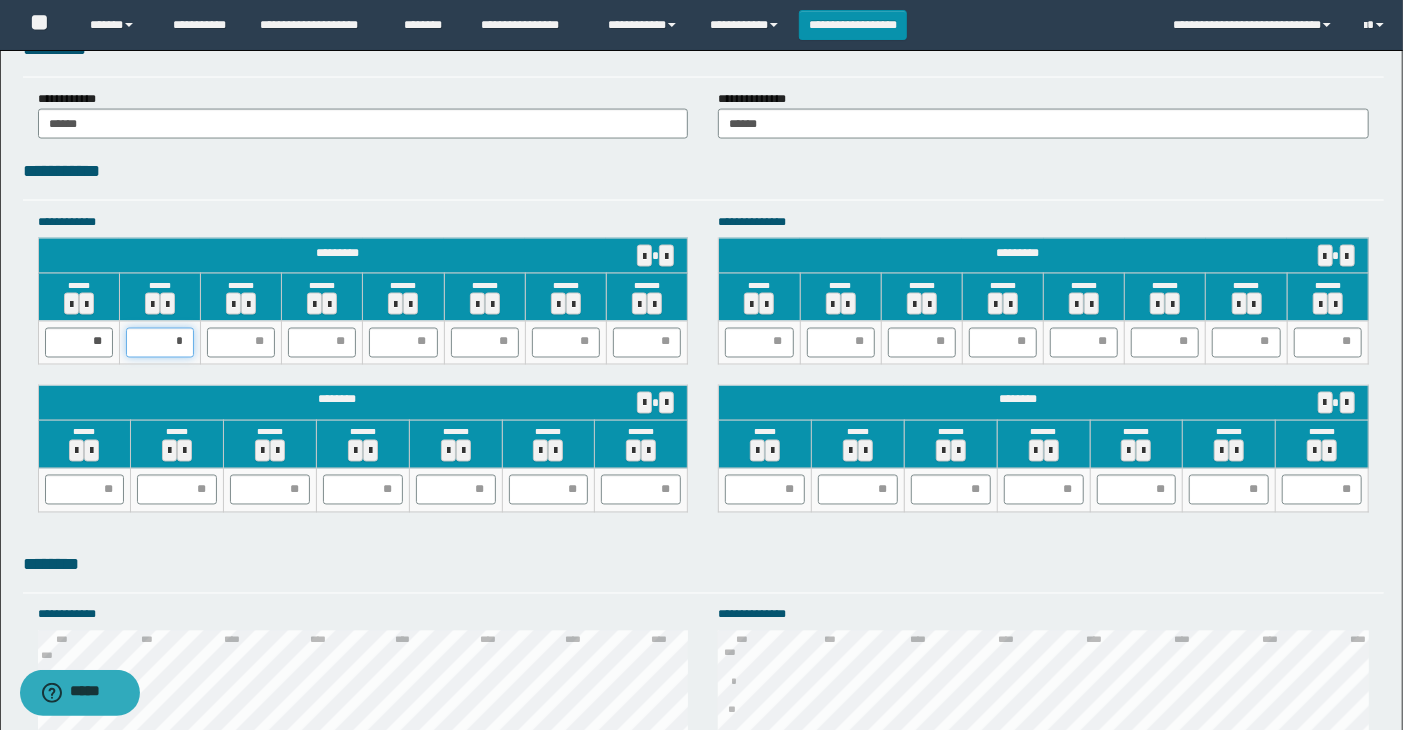 type on "**" 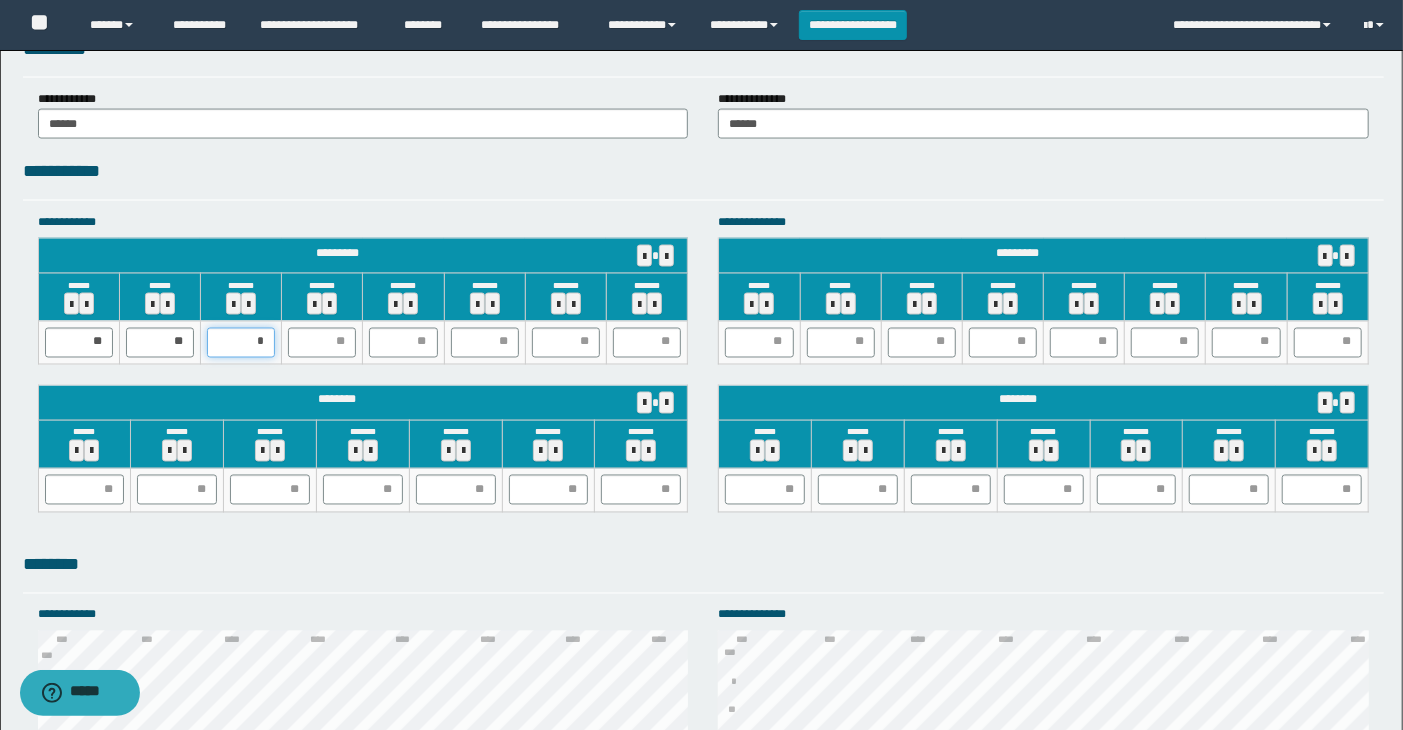 type on "**" 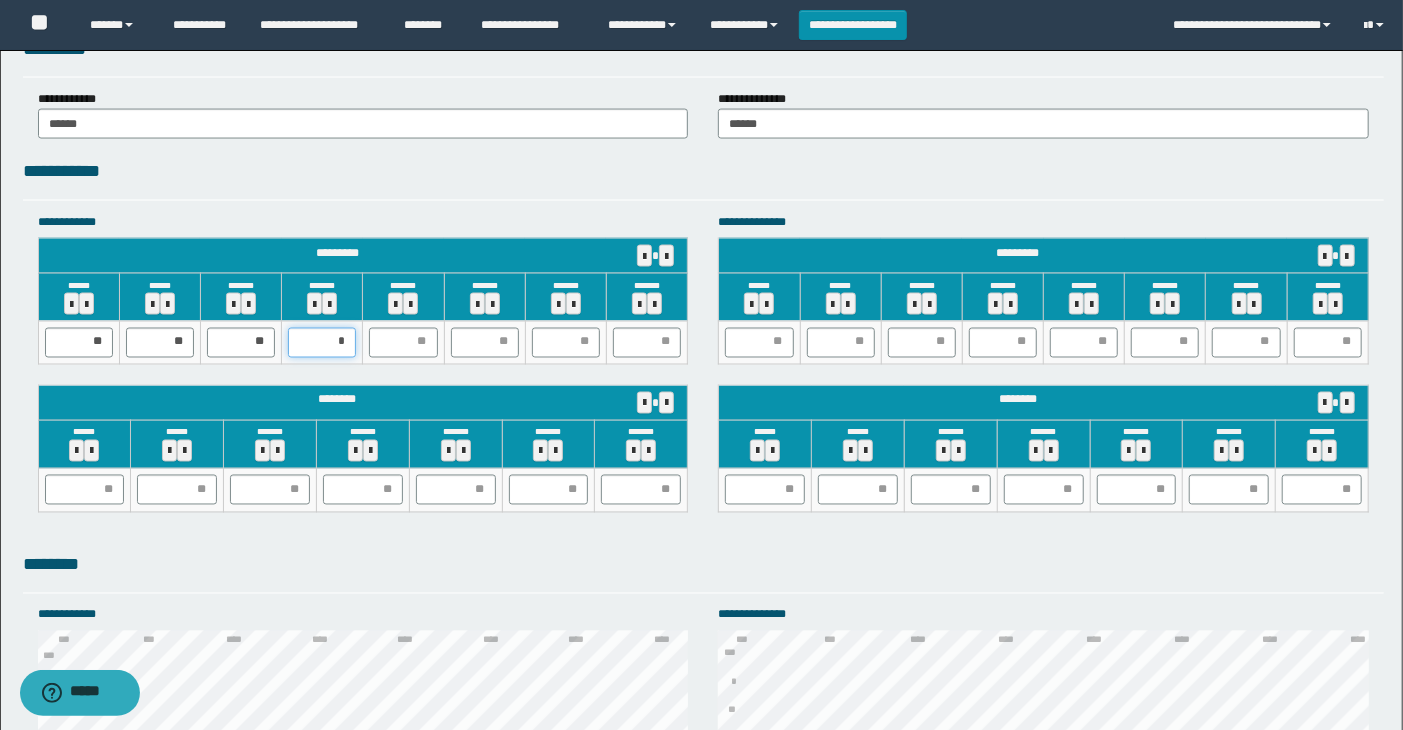 type on "**" 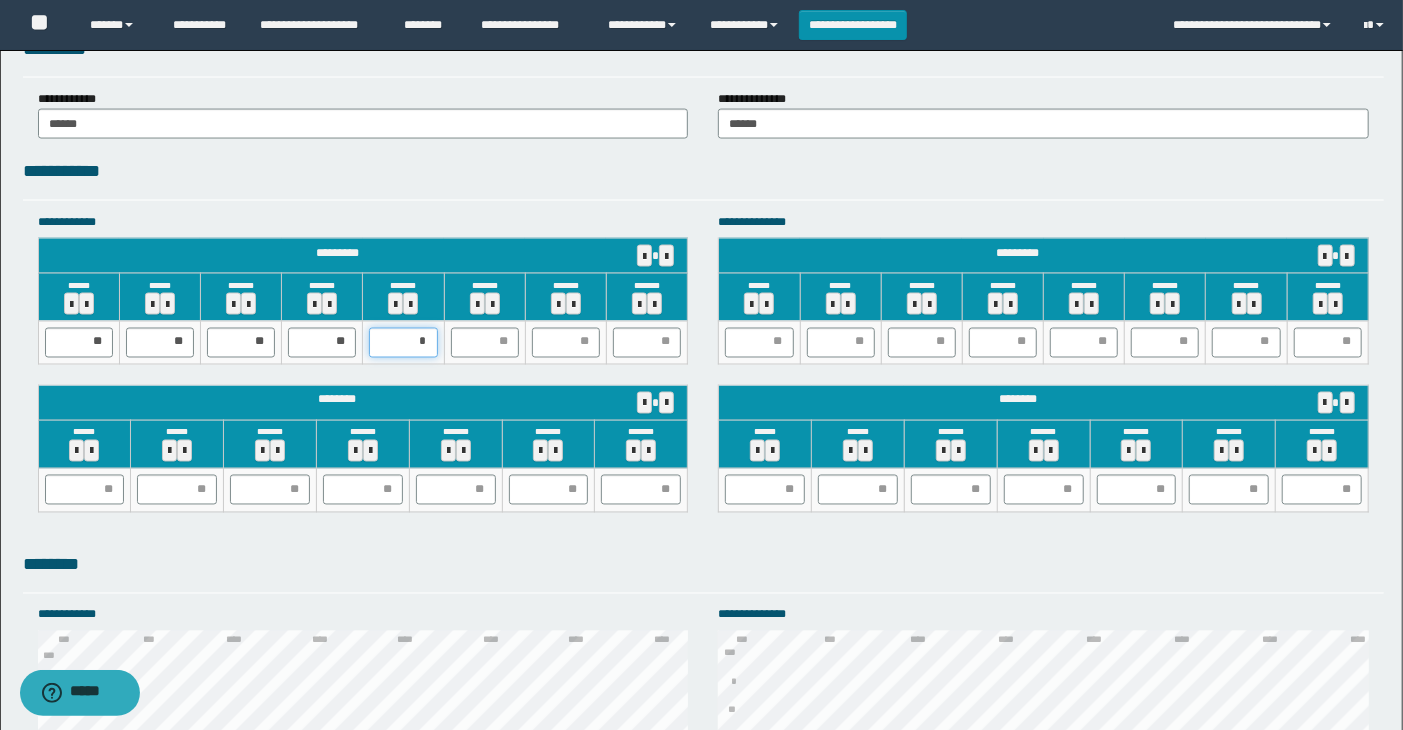 type on "**" 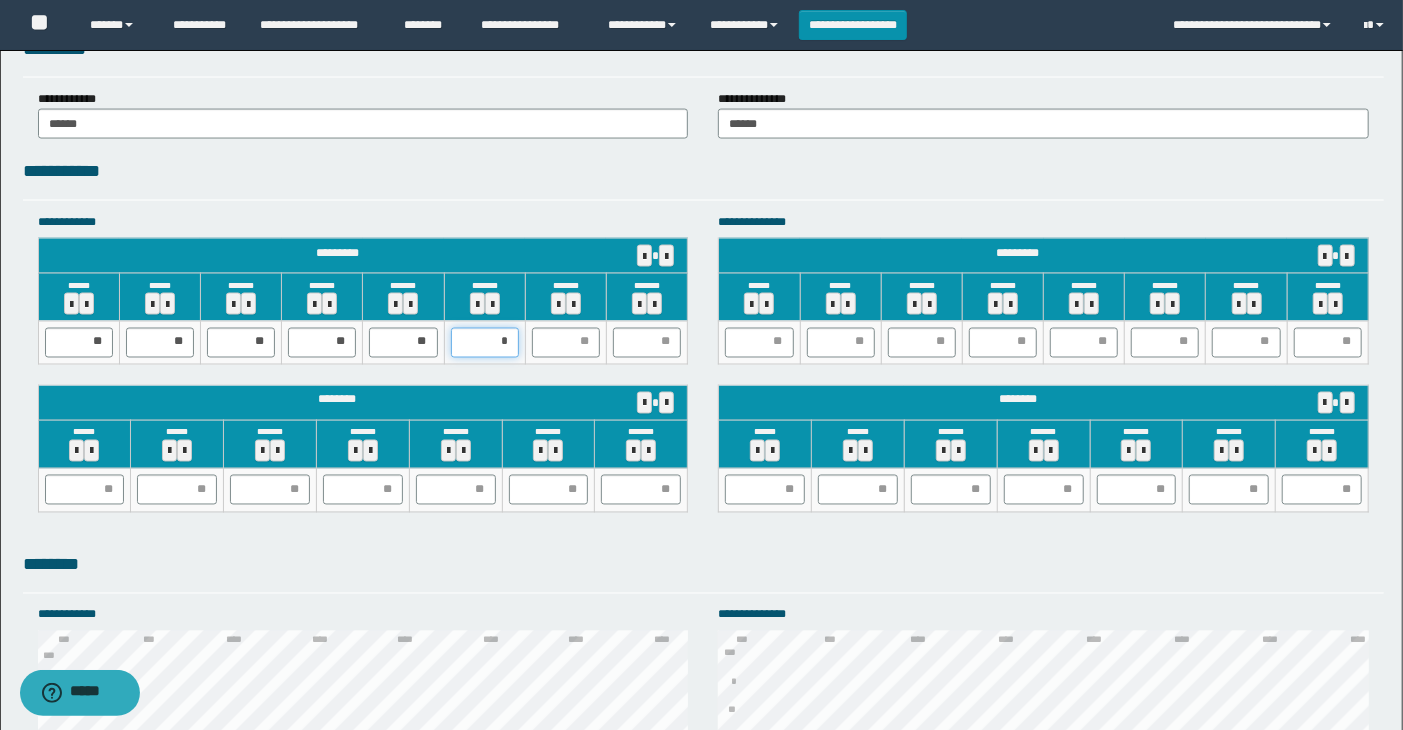 type on "**" 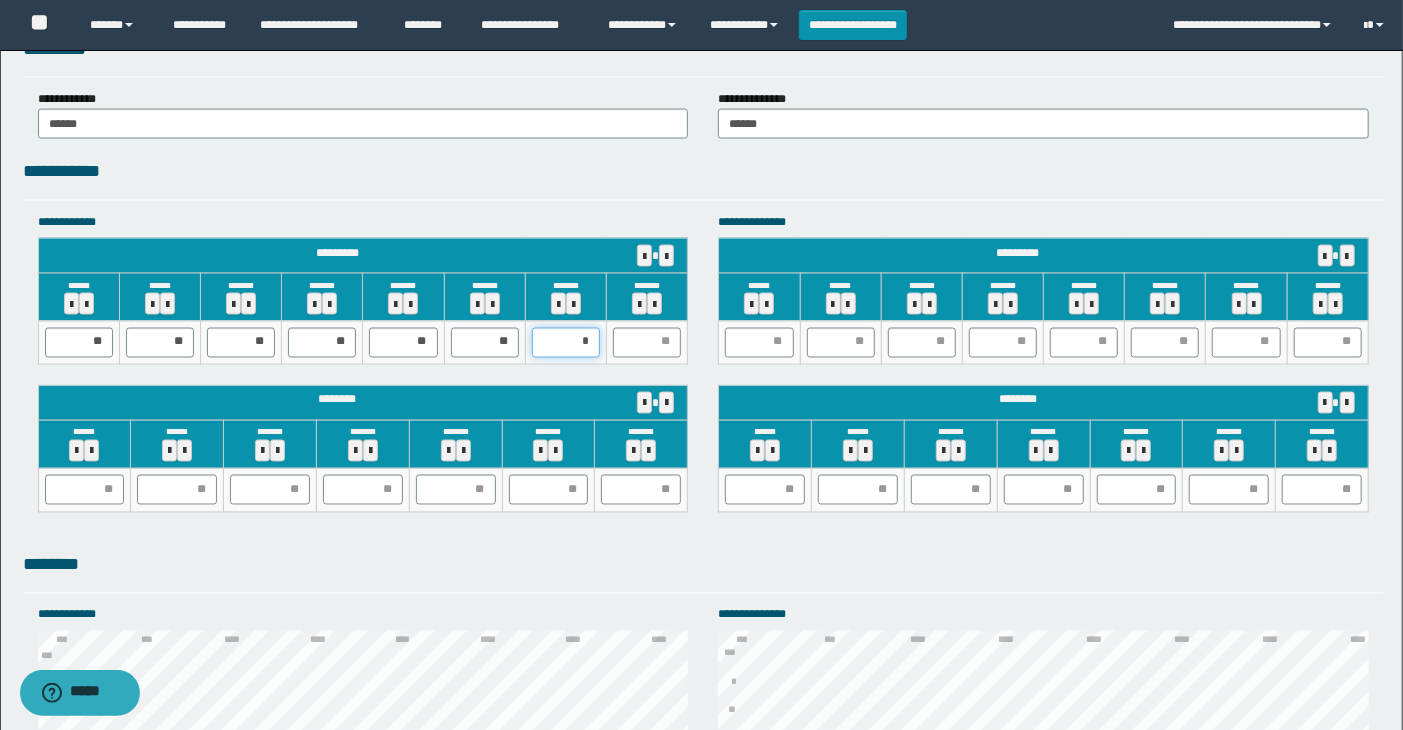 type on "**" 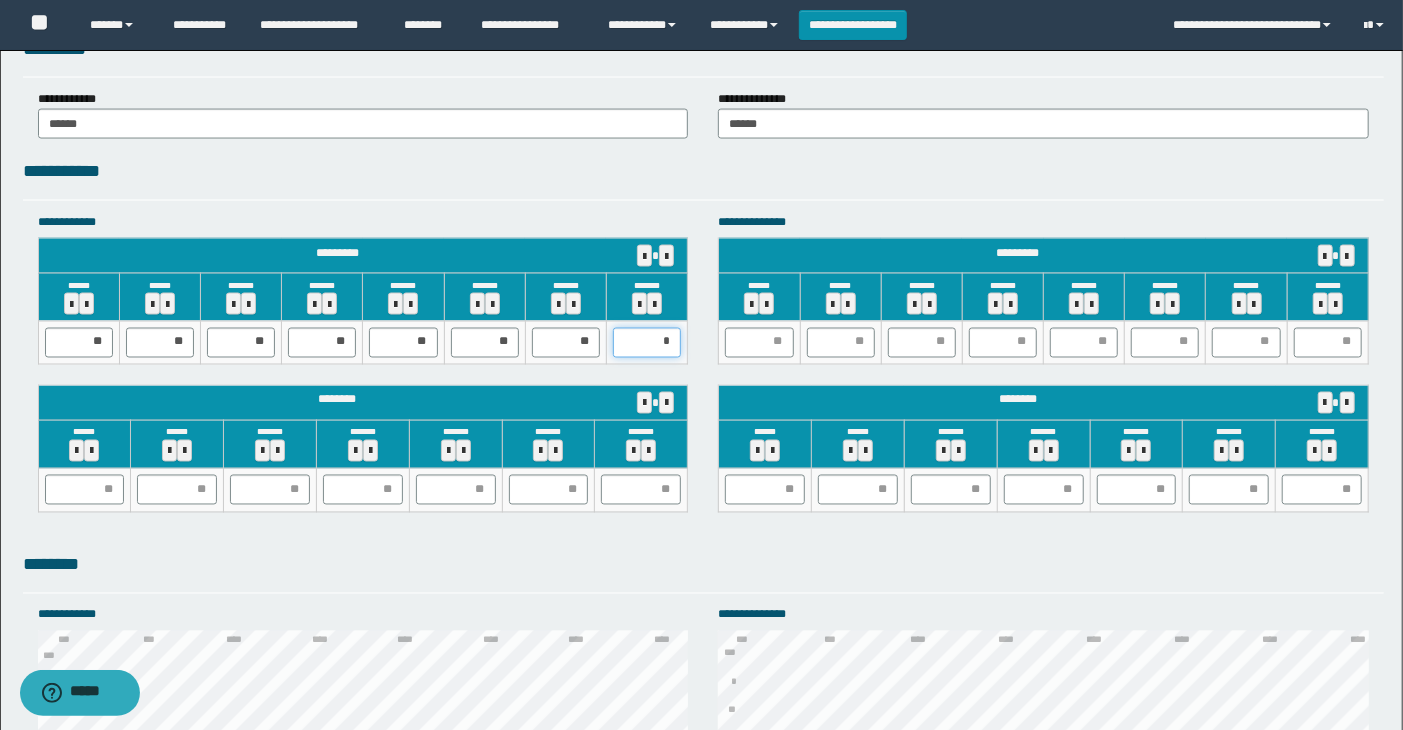 type on "**" 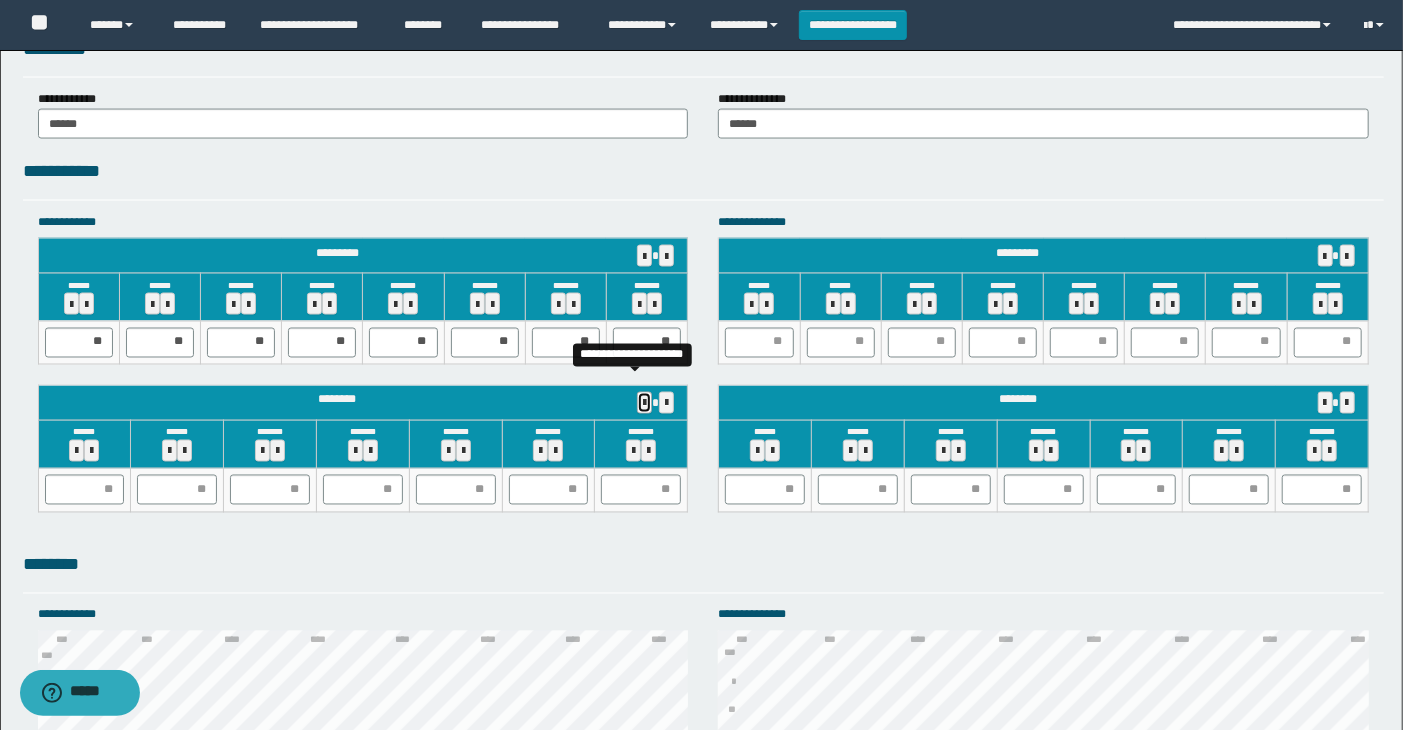 type 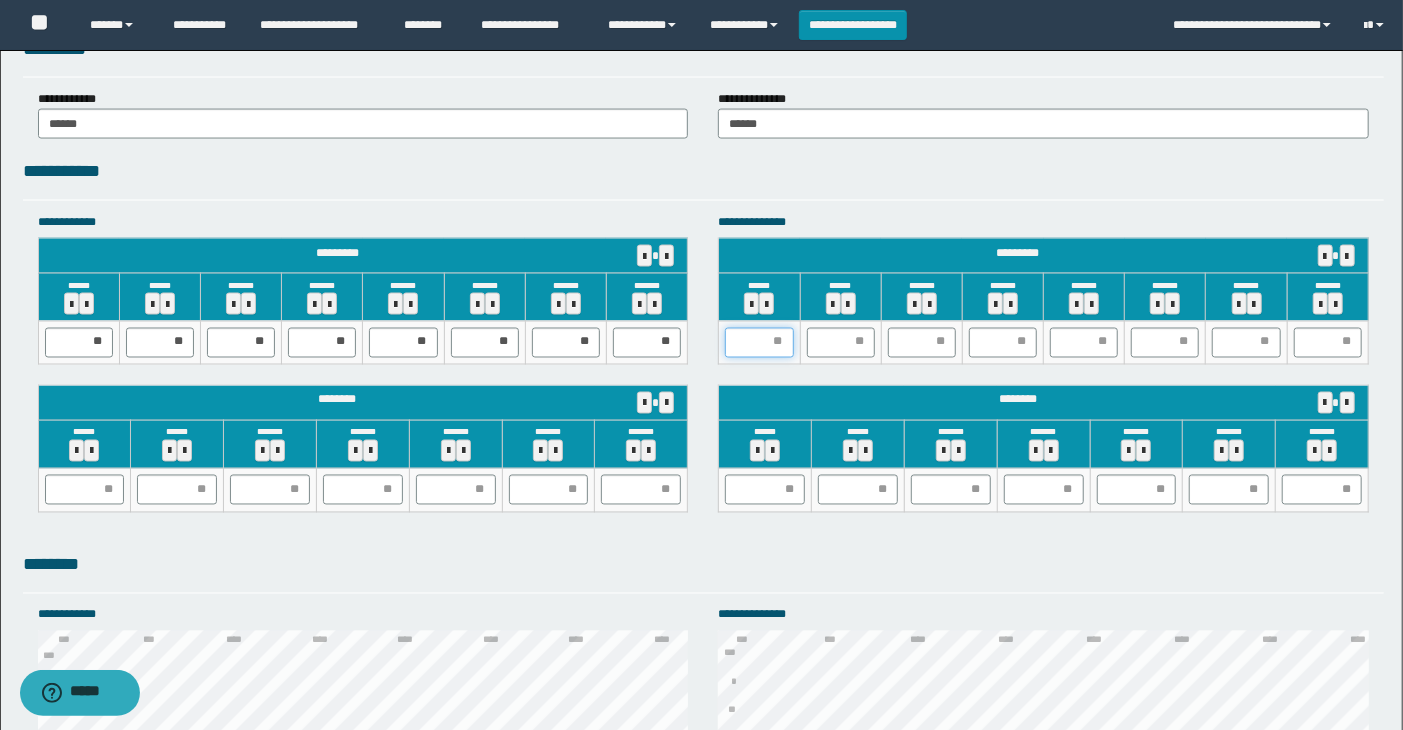 click at bounding box center (759, 343) 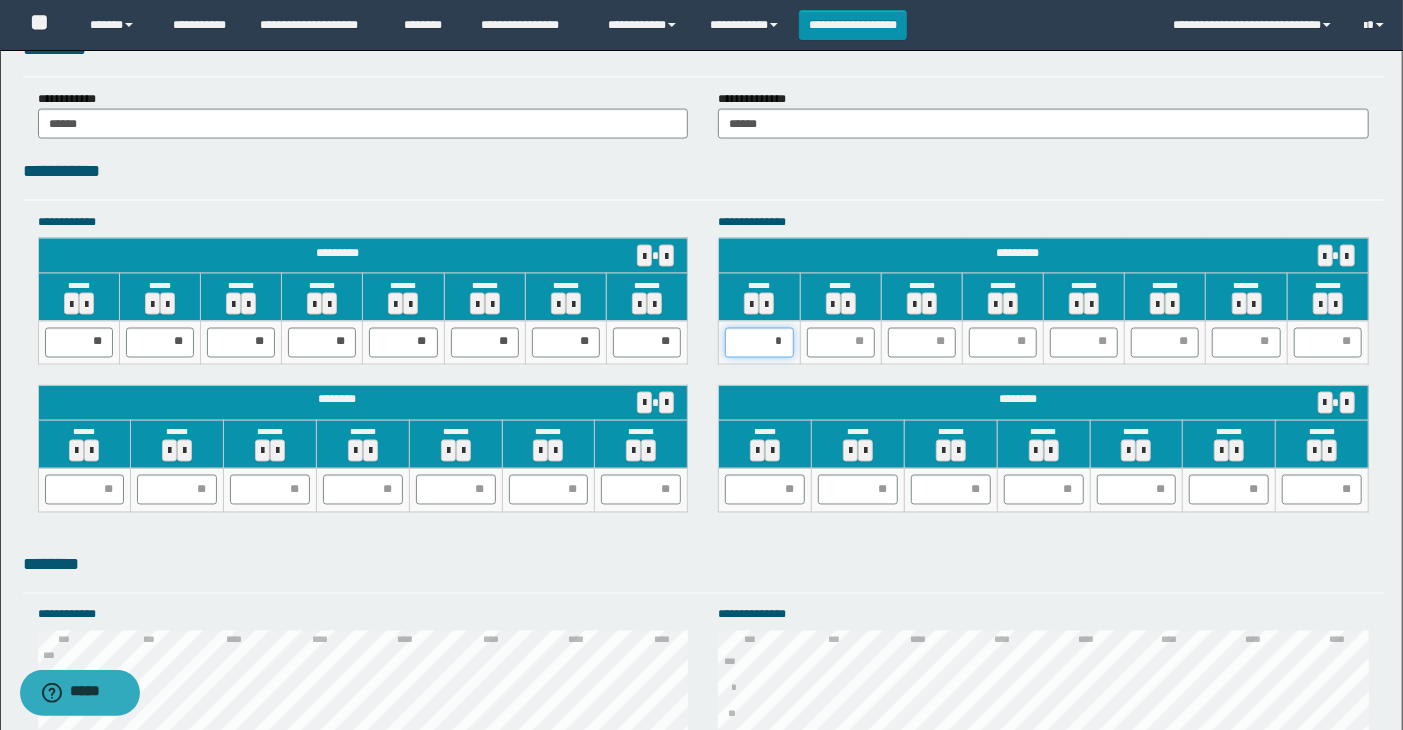type on "**" 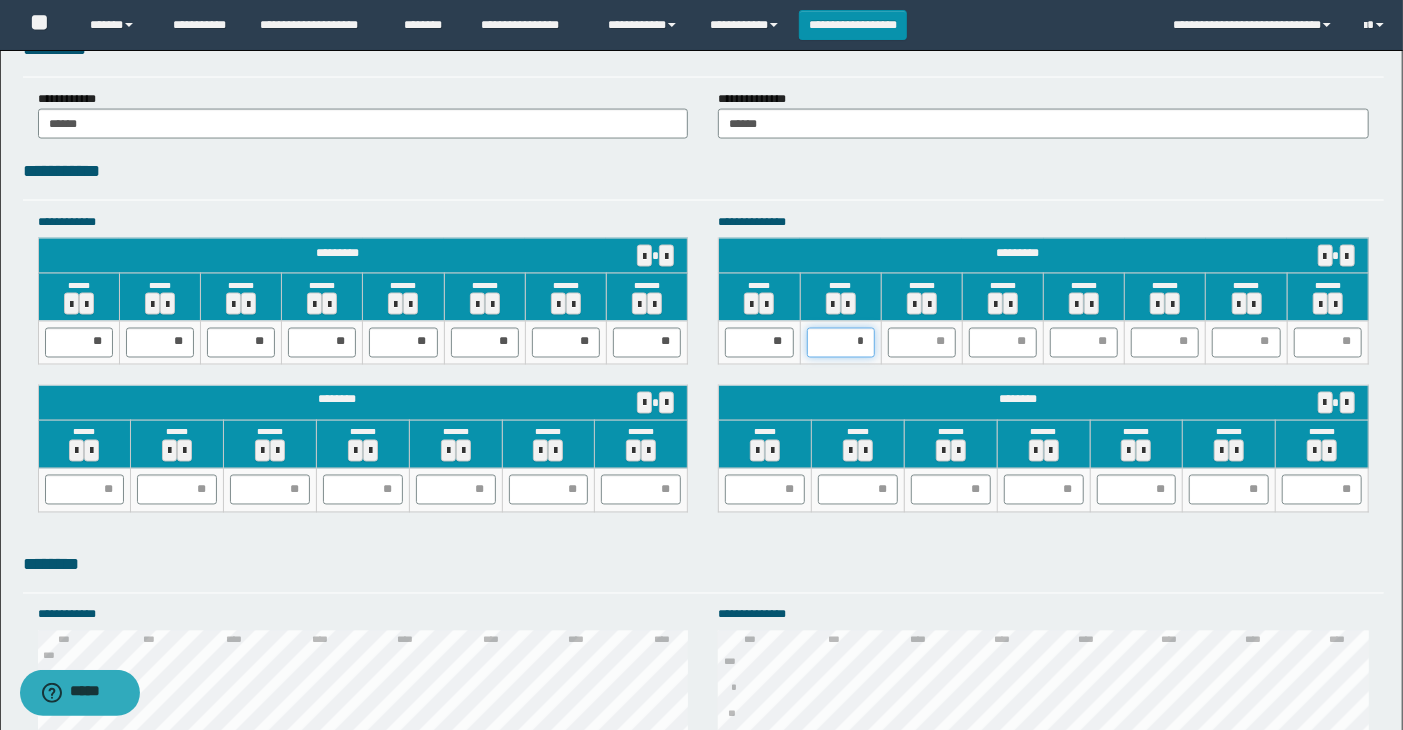type on "**" 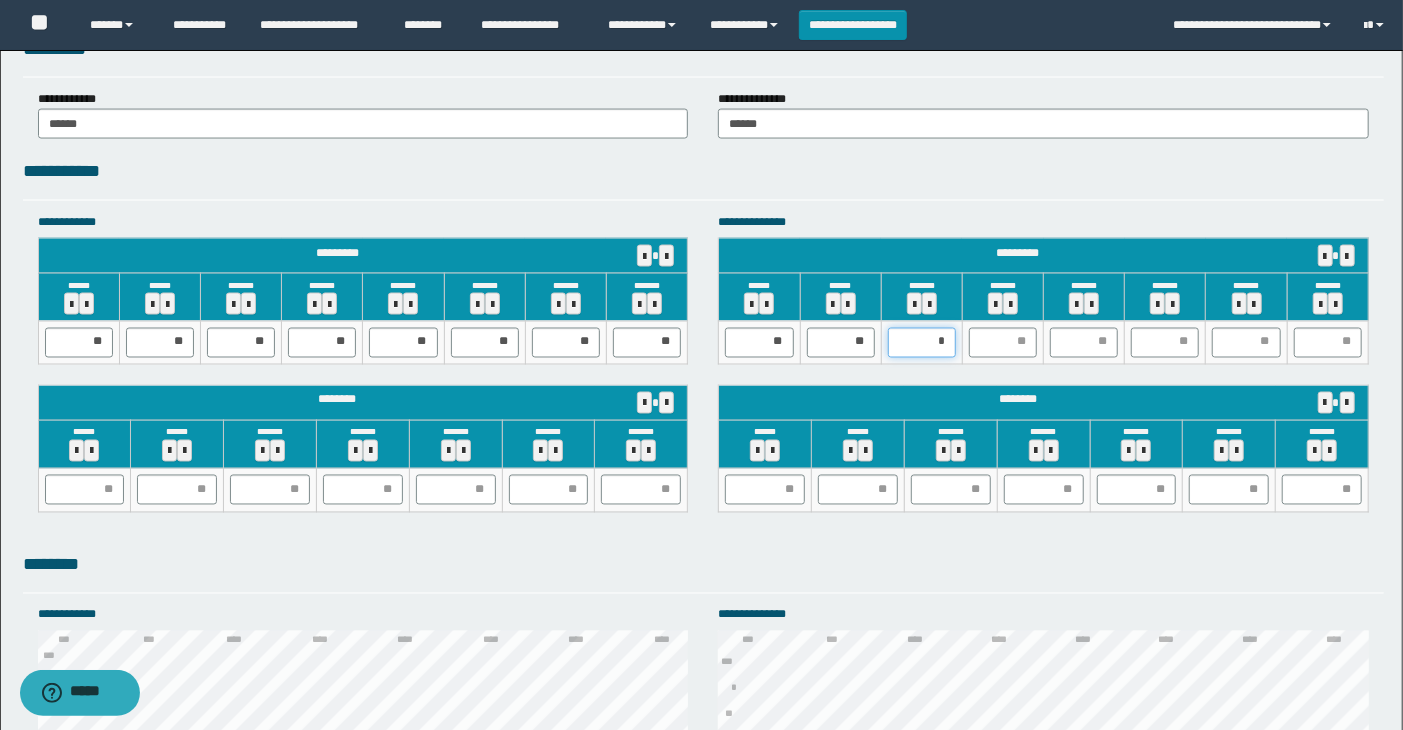 type on "**" 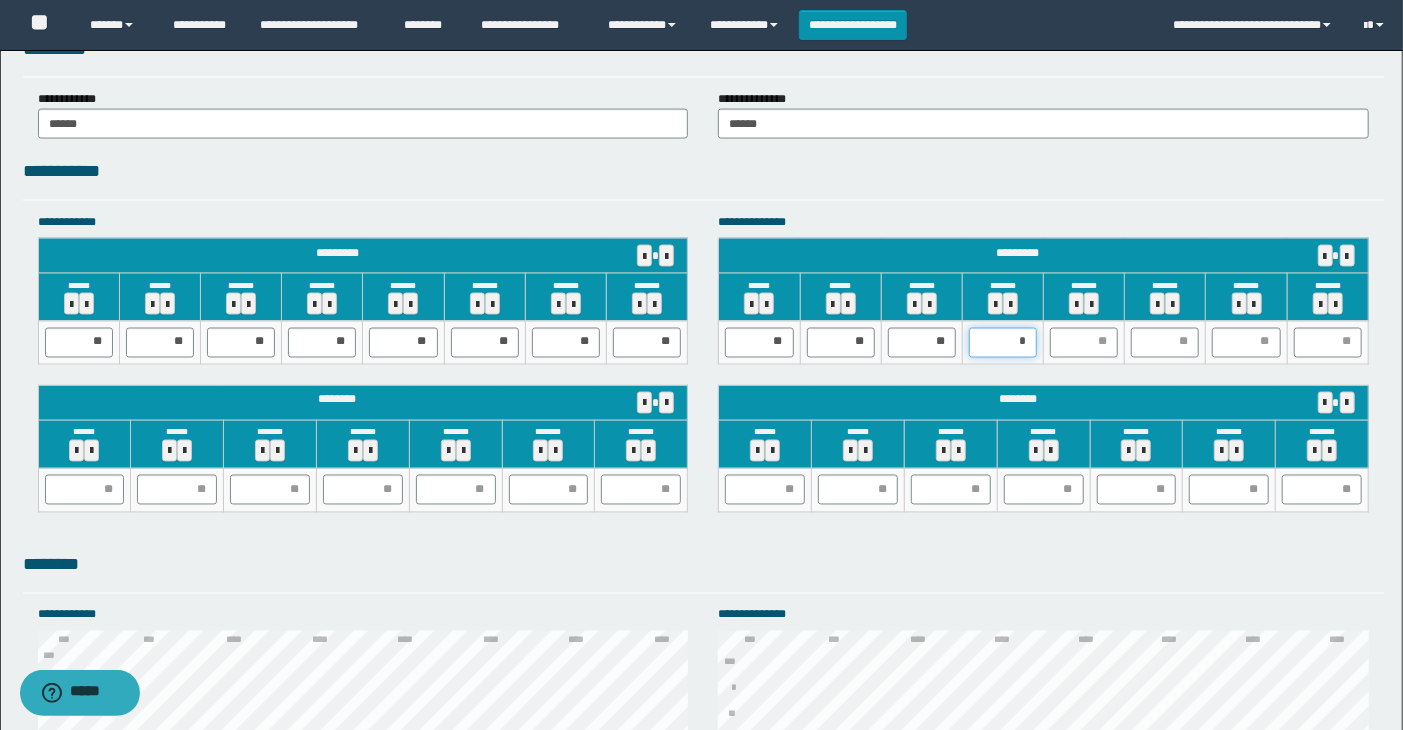 type on "**" 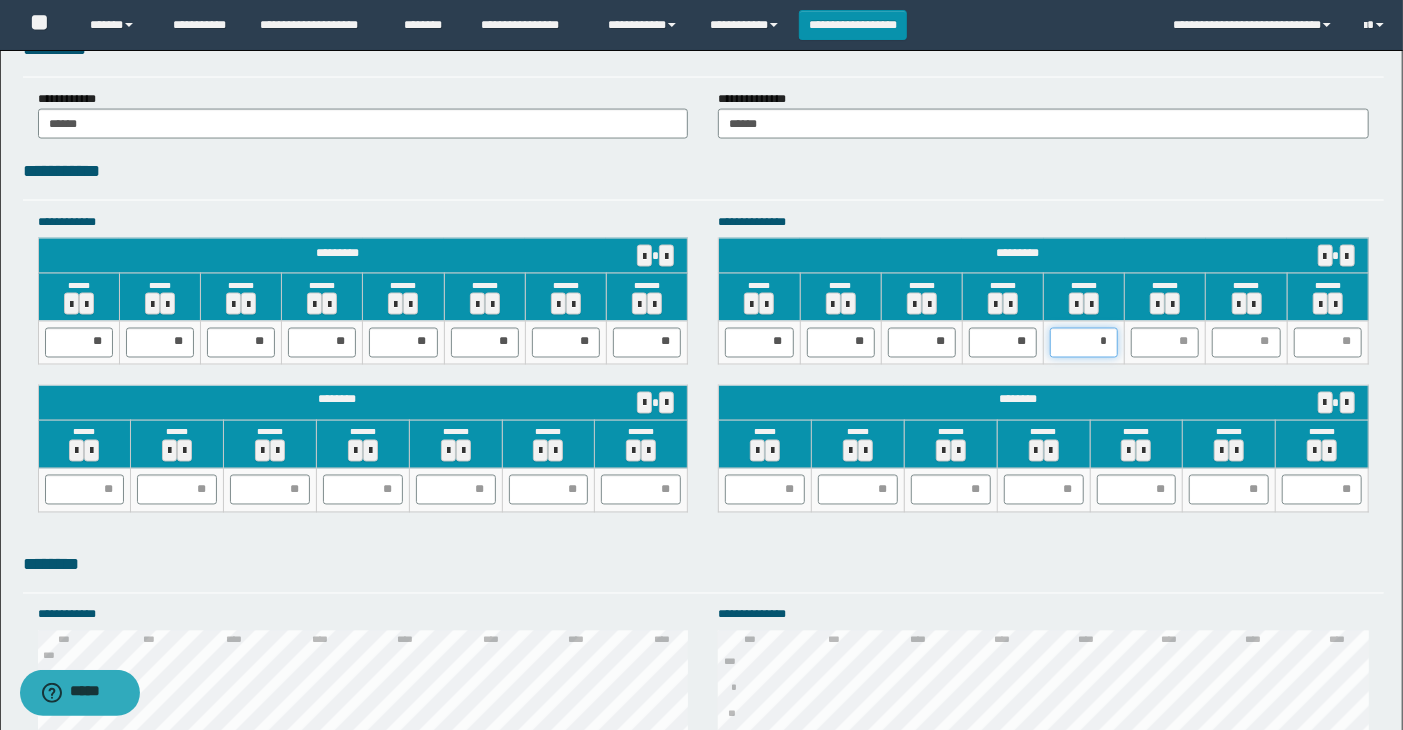 type on "**" 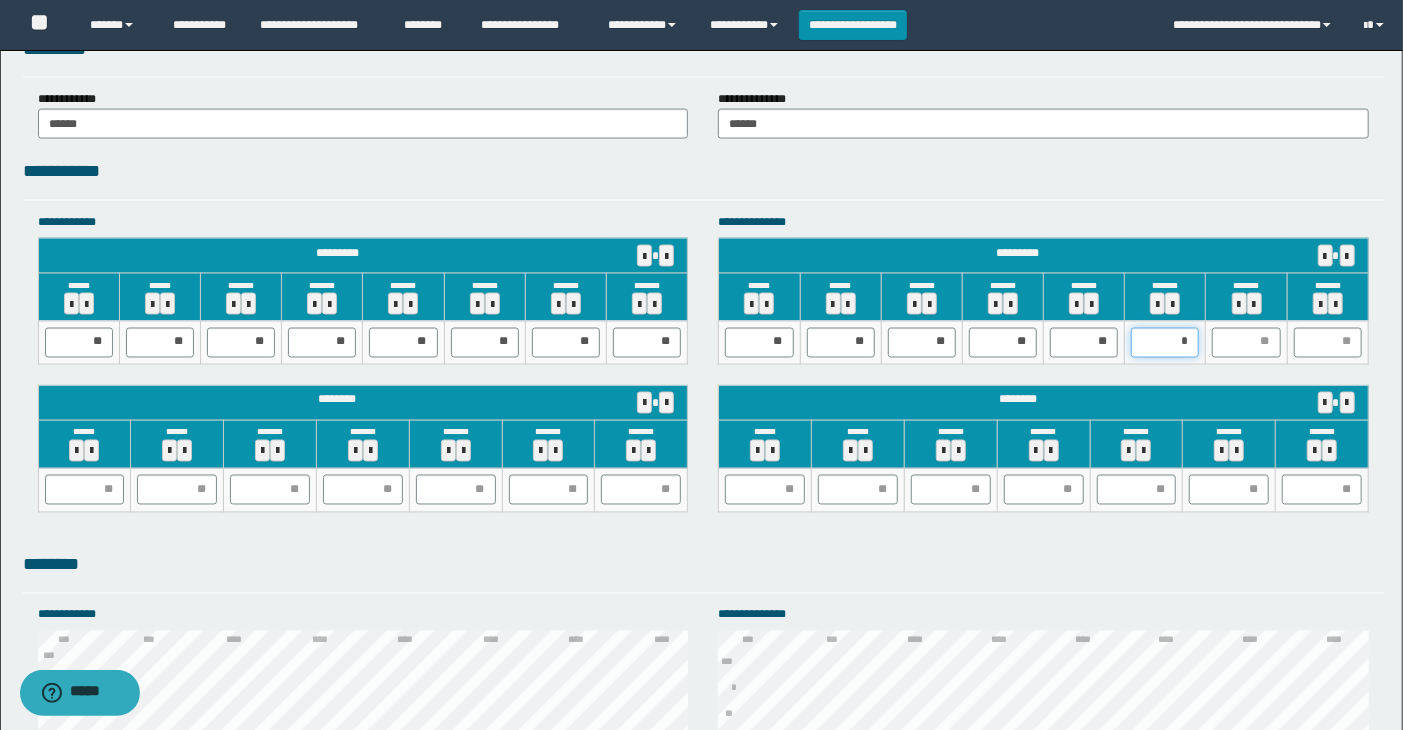 type on "**" 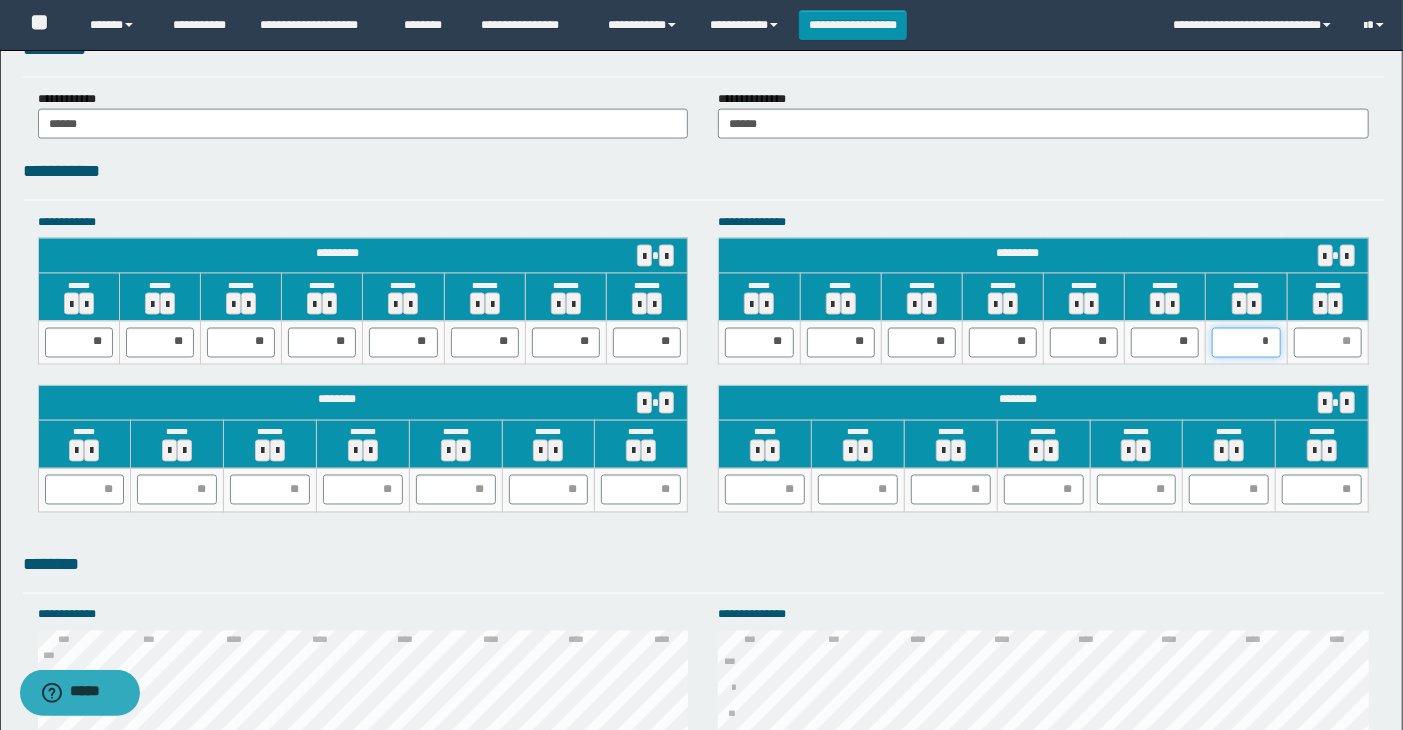 type on "**" 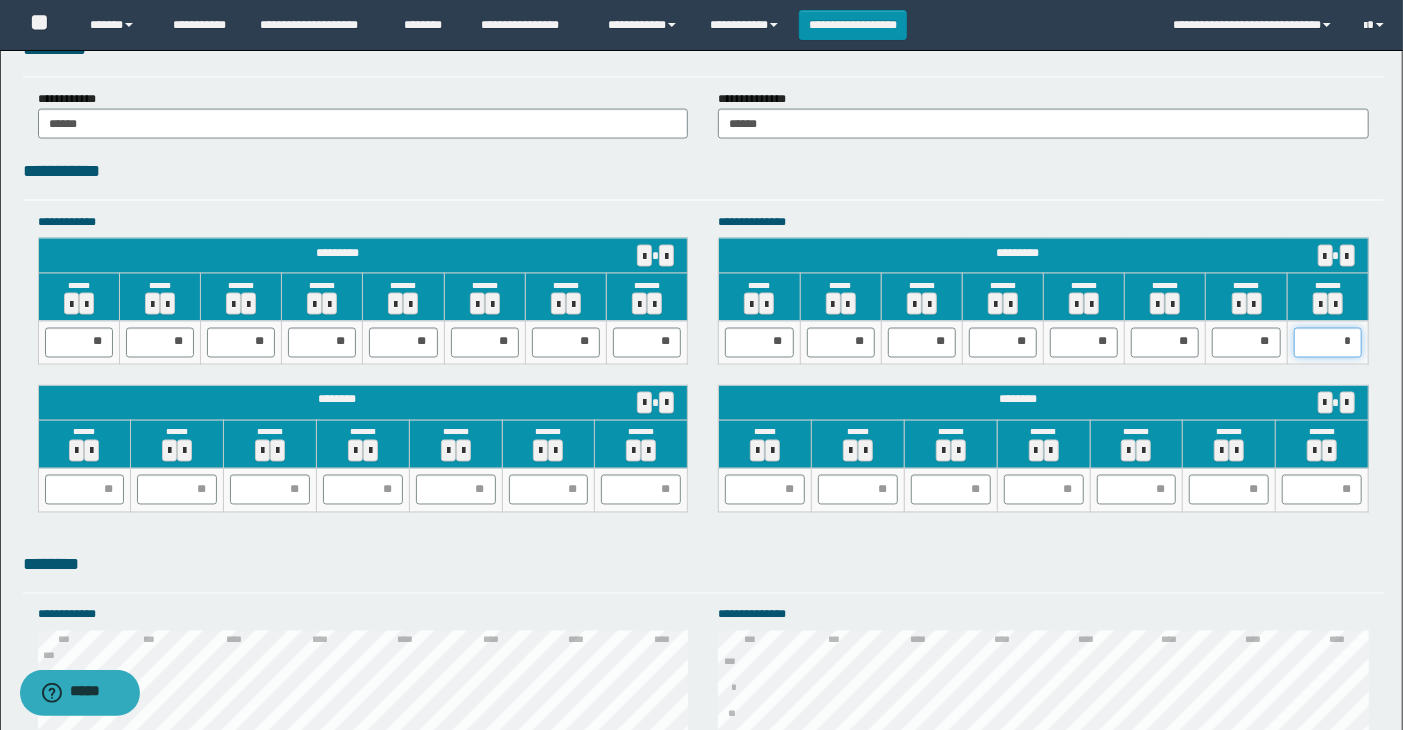 type on "**" 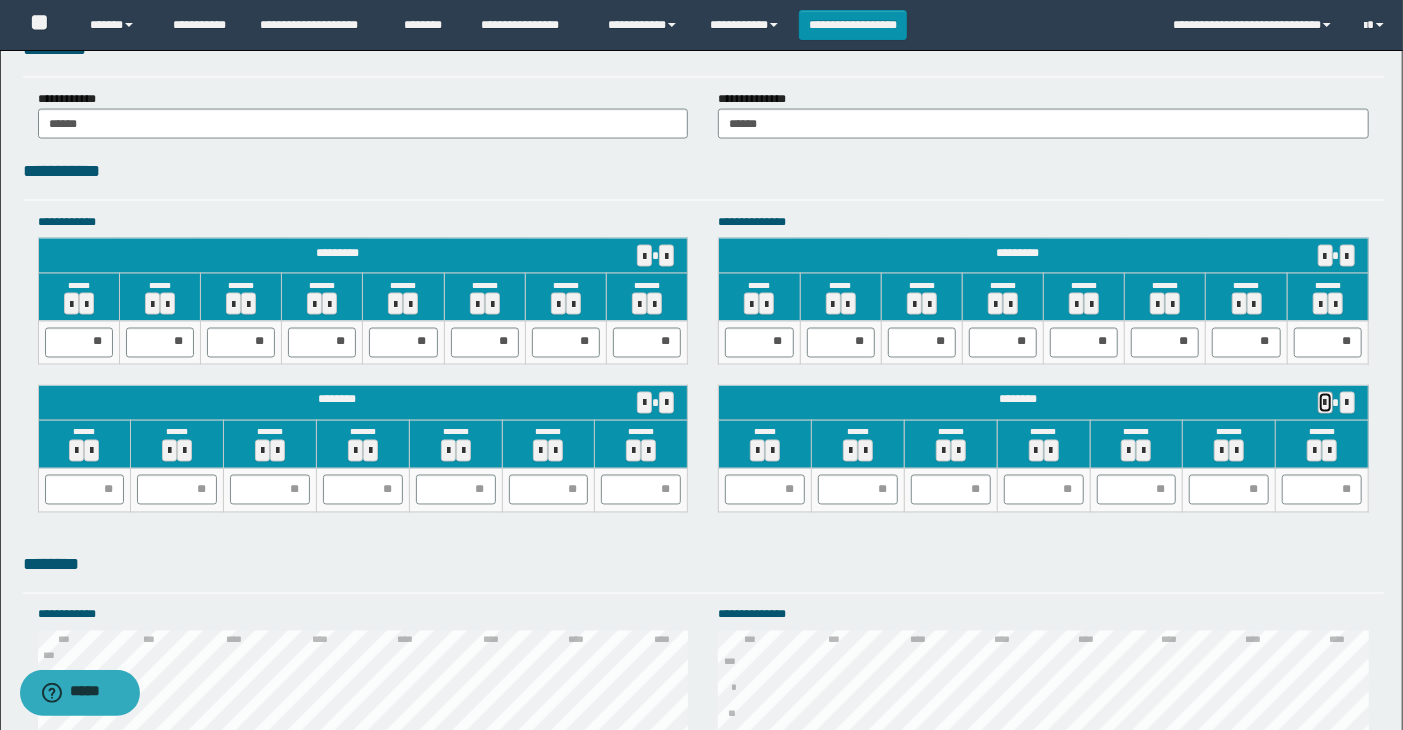 type 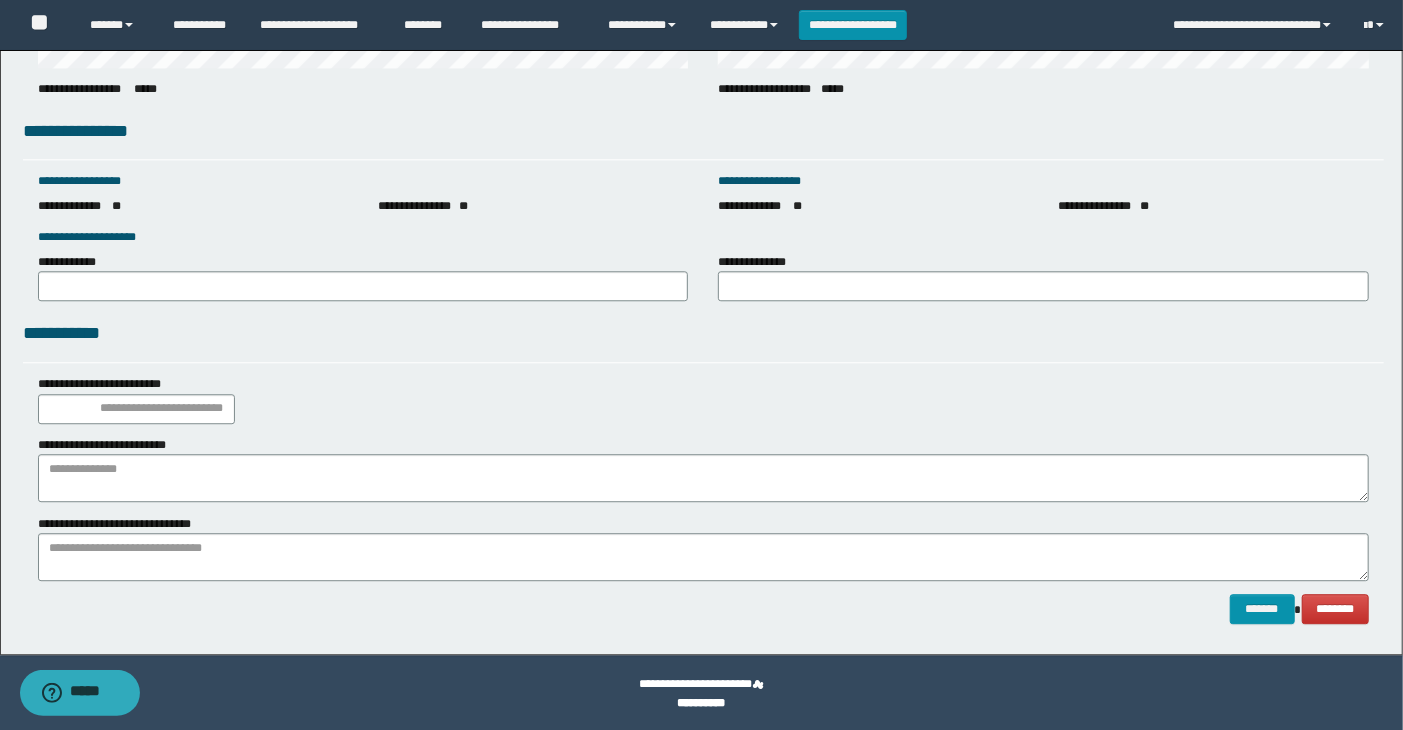 scroll, scrollTop: 2743, scrollLeft: 0, axis: vertical 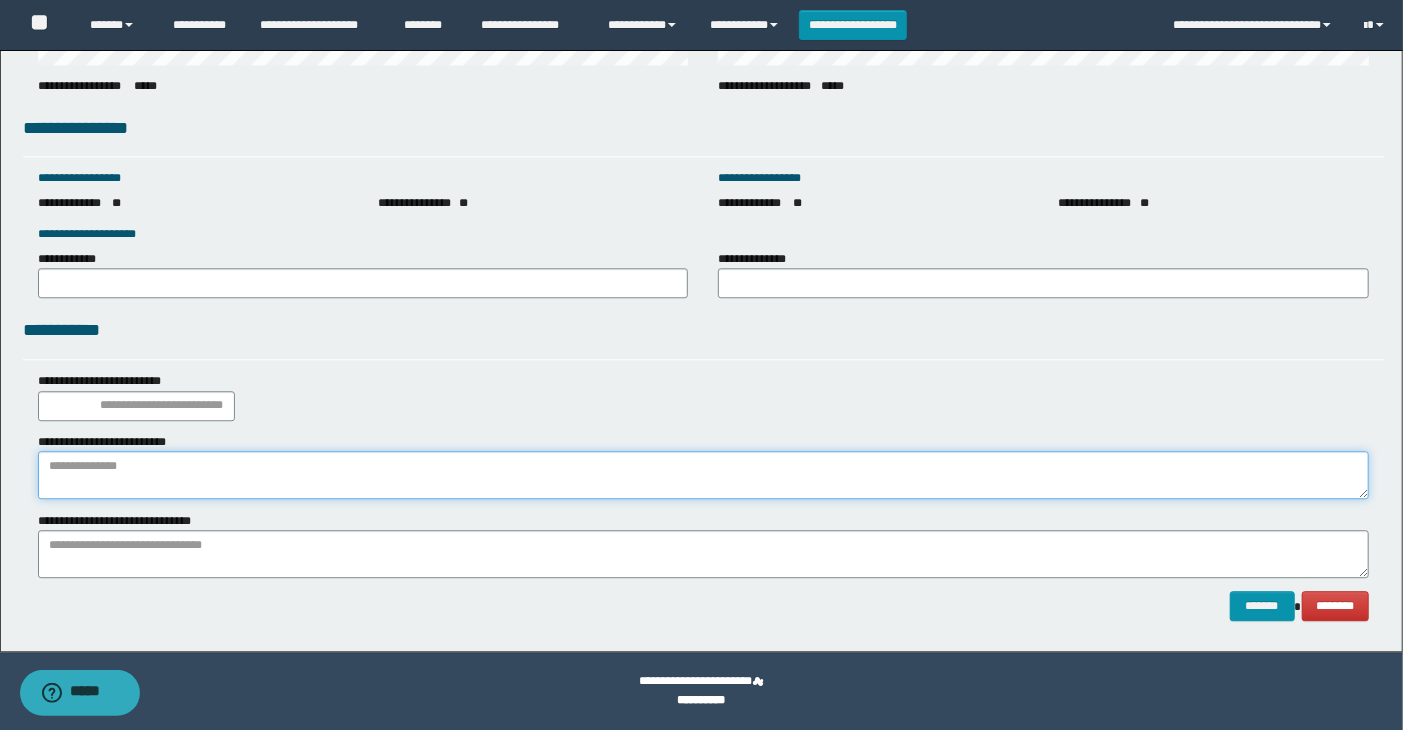 click at bounding box center [704, 475] 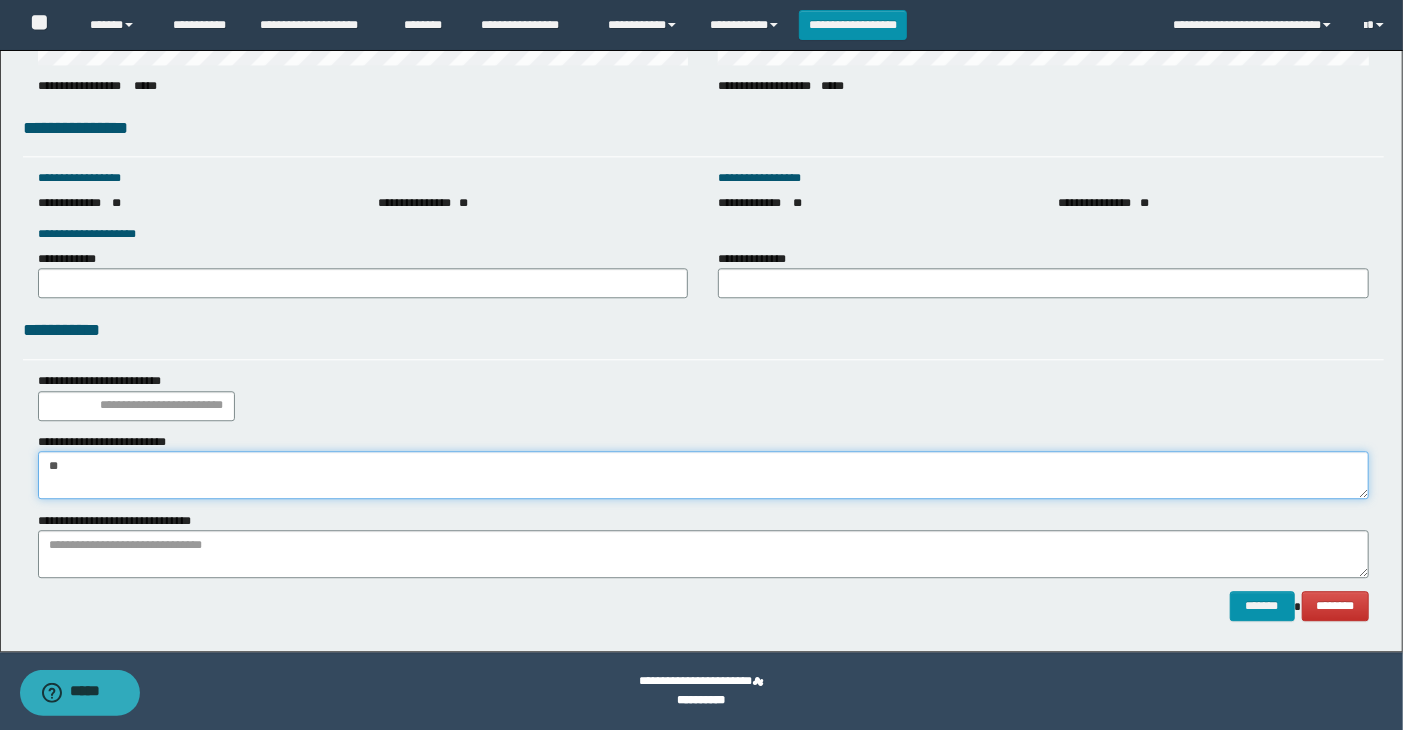 type on "*" 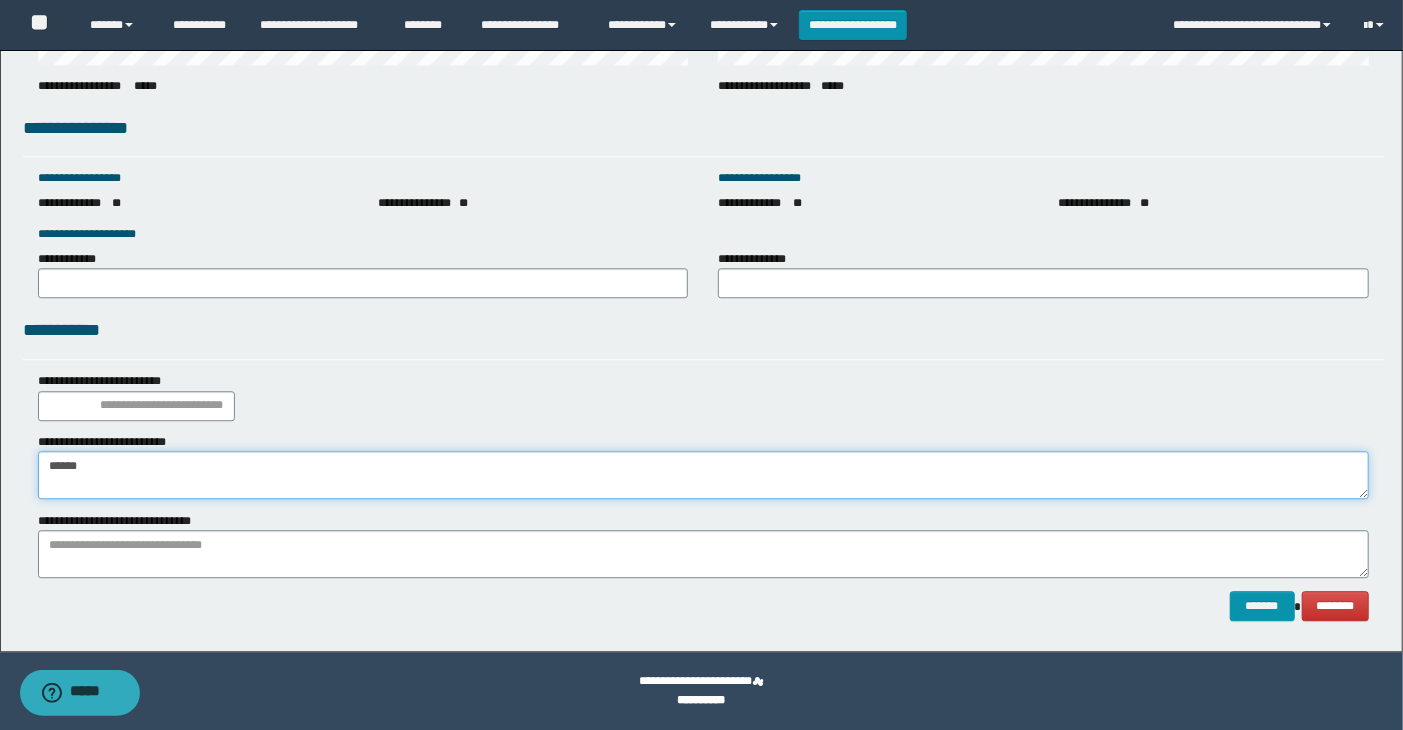 type on "******" 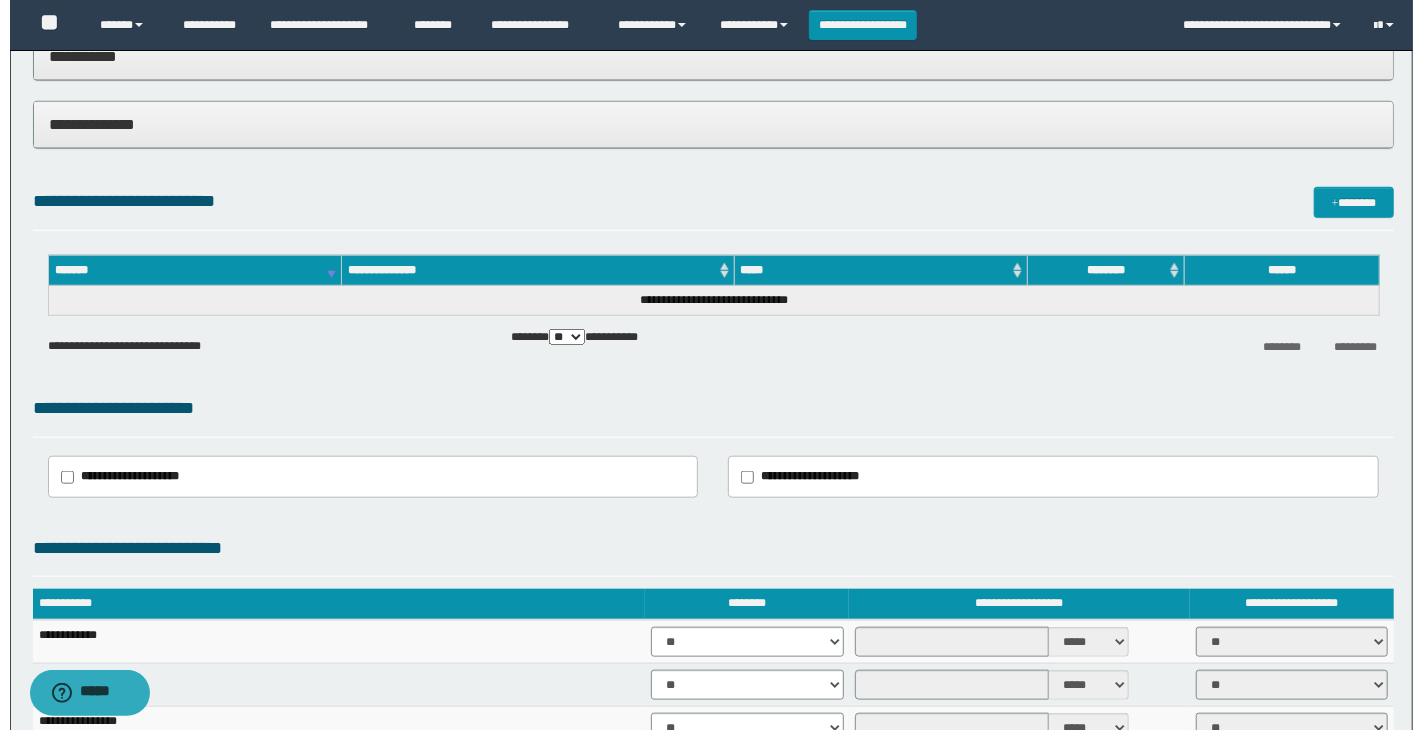 scroll, scrollTop: 76, scrollLeft: 0, axis: vertical 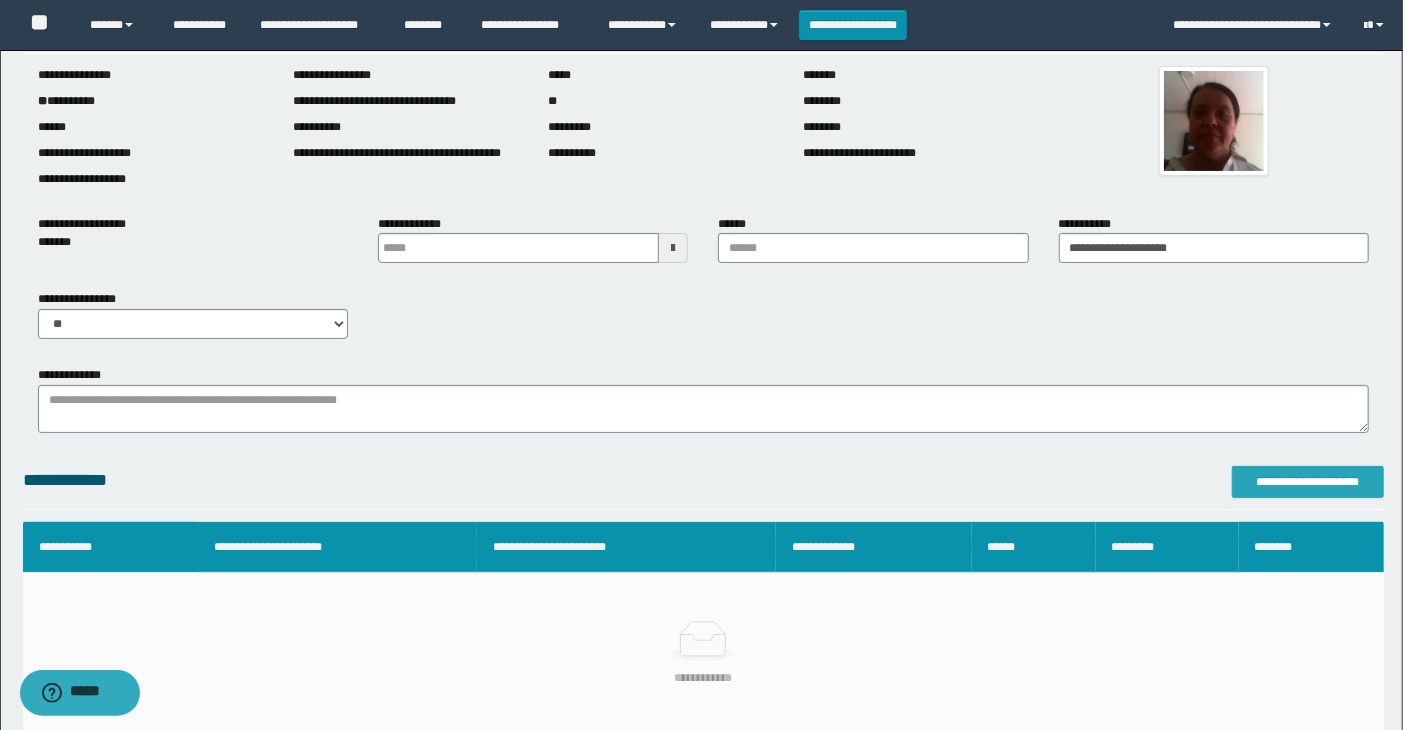 type on "**********" 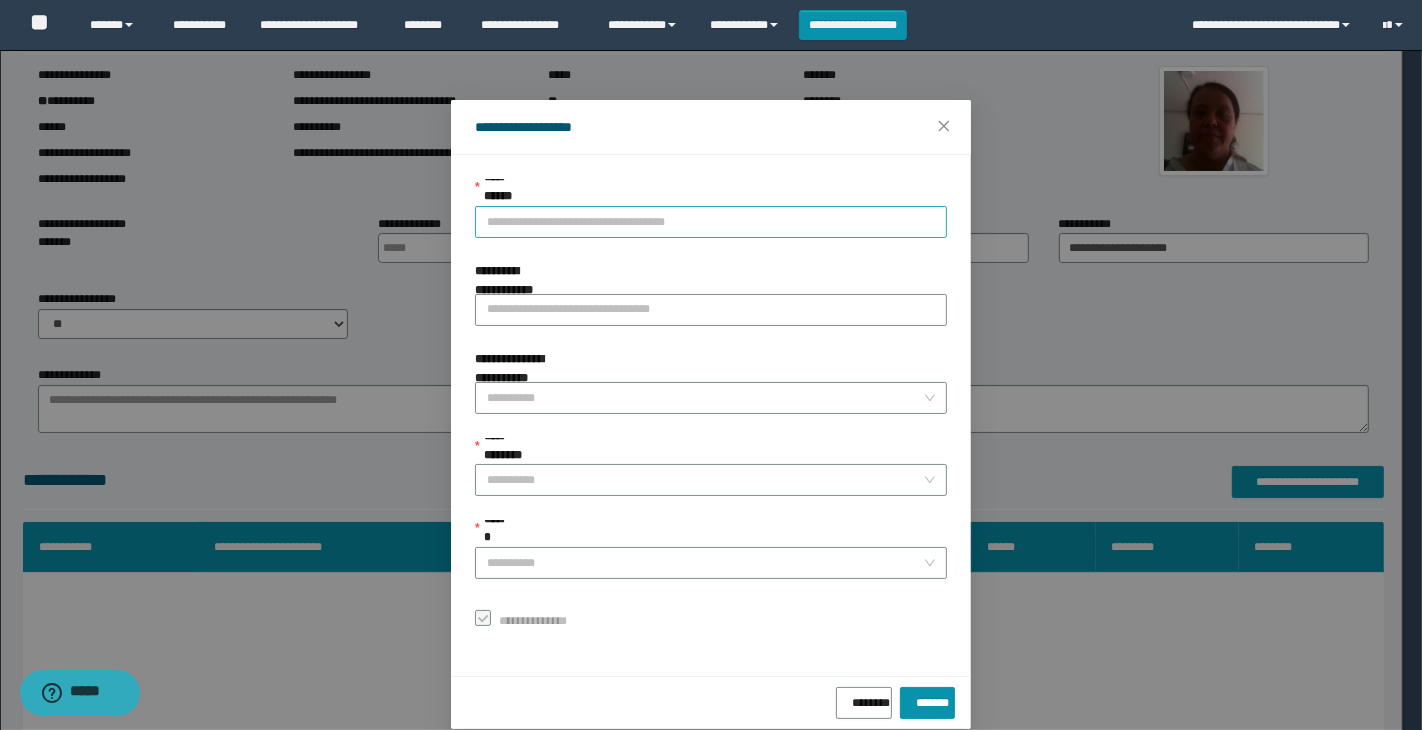 click on "**********" at bounding box center (711, 222) 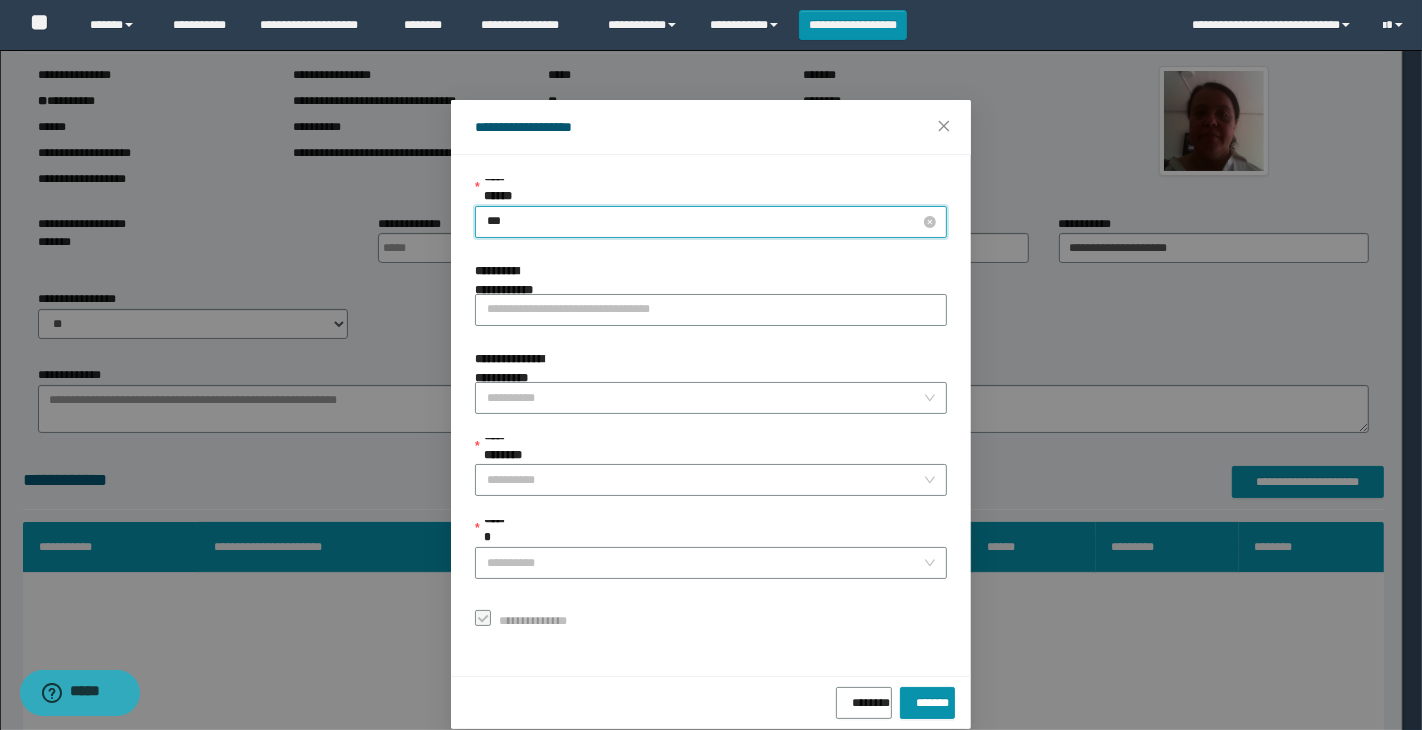 type on "****" 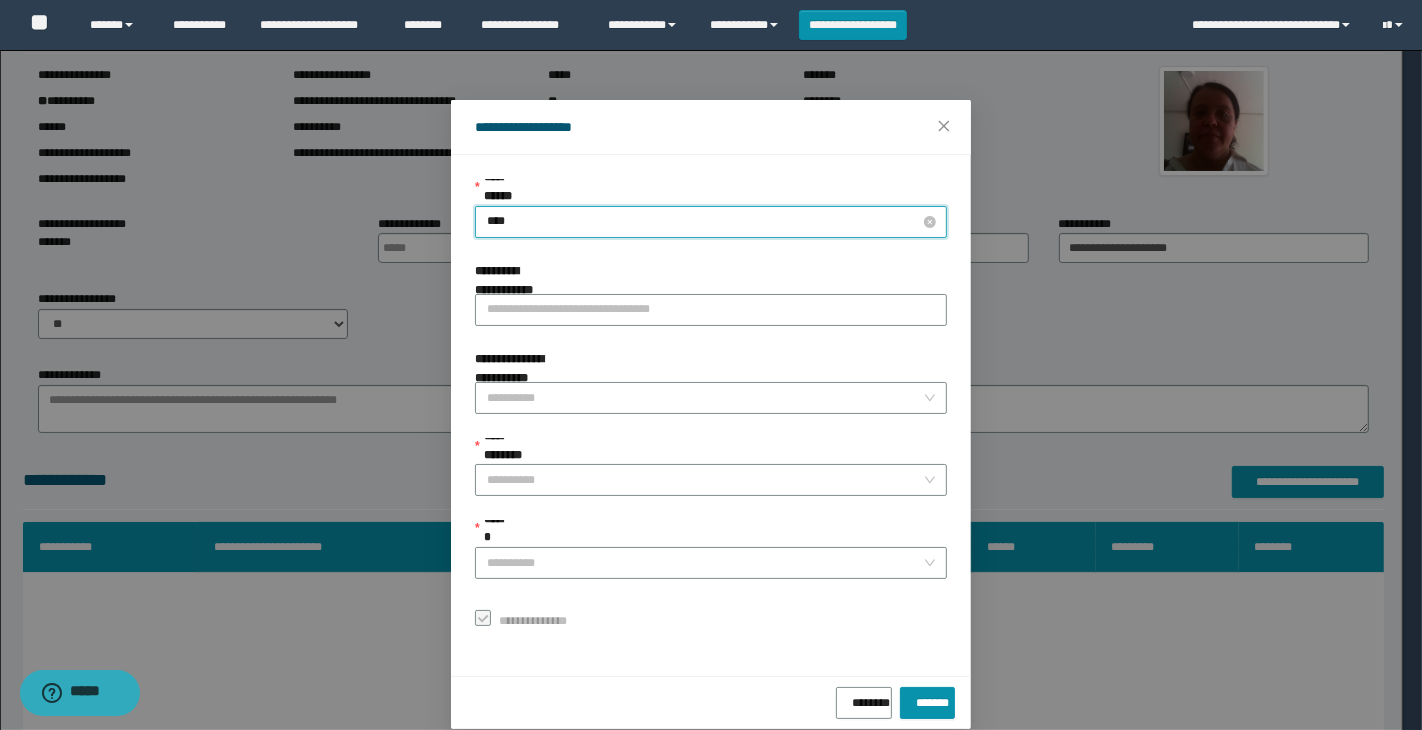click on "****" at bounding box center (711, 222) 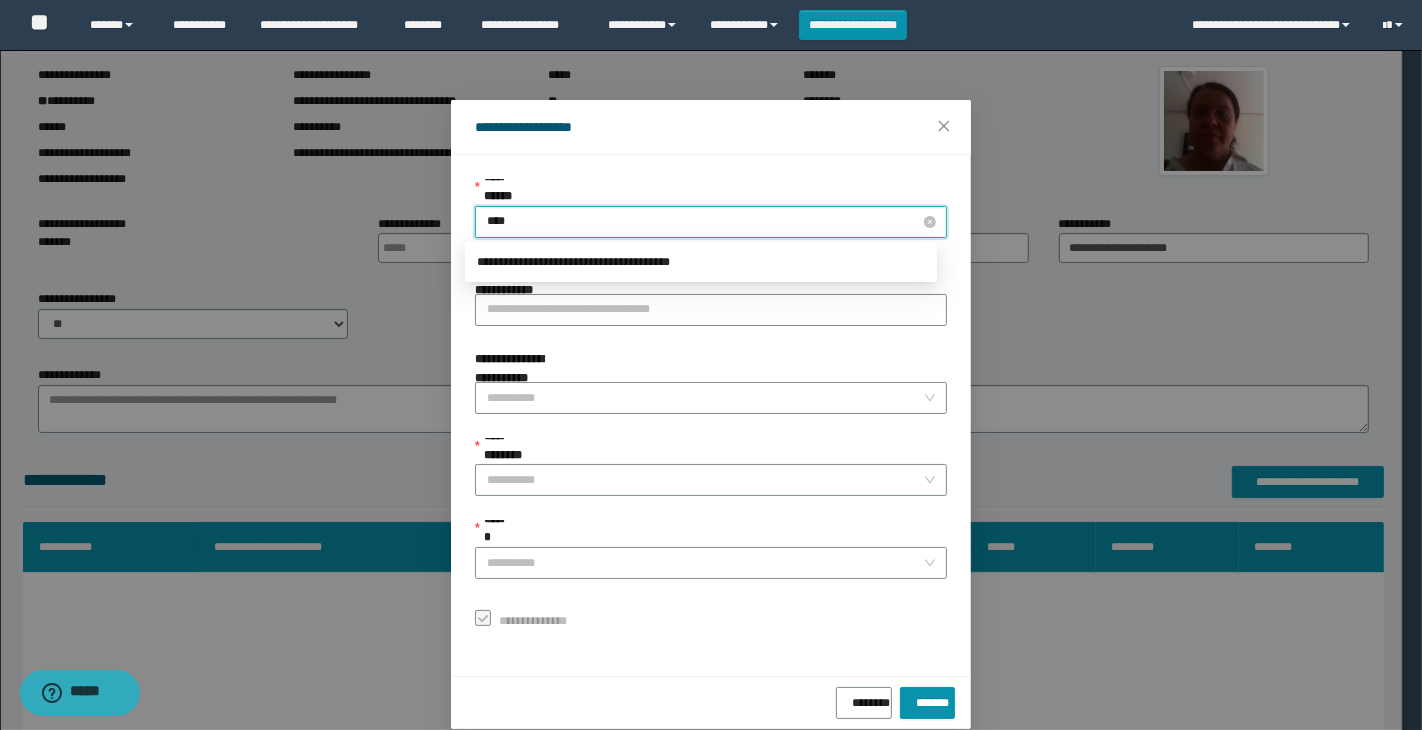 type 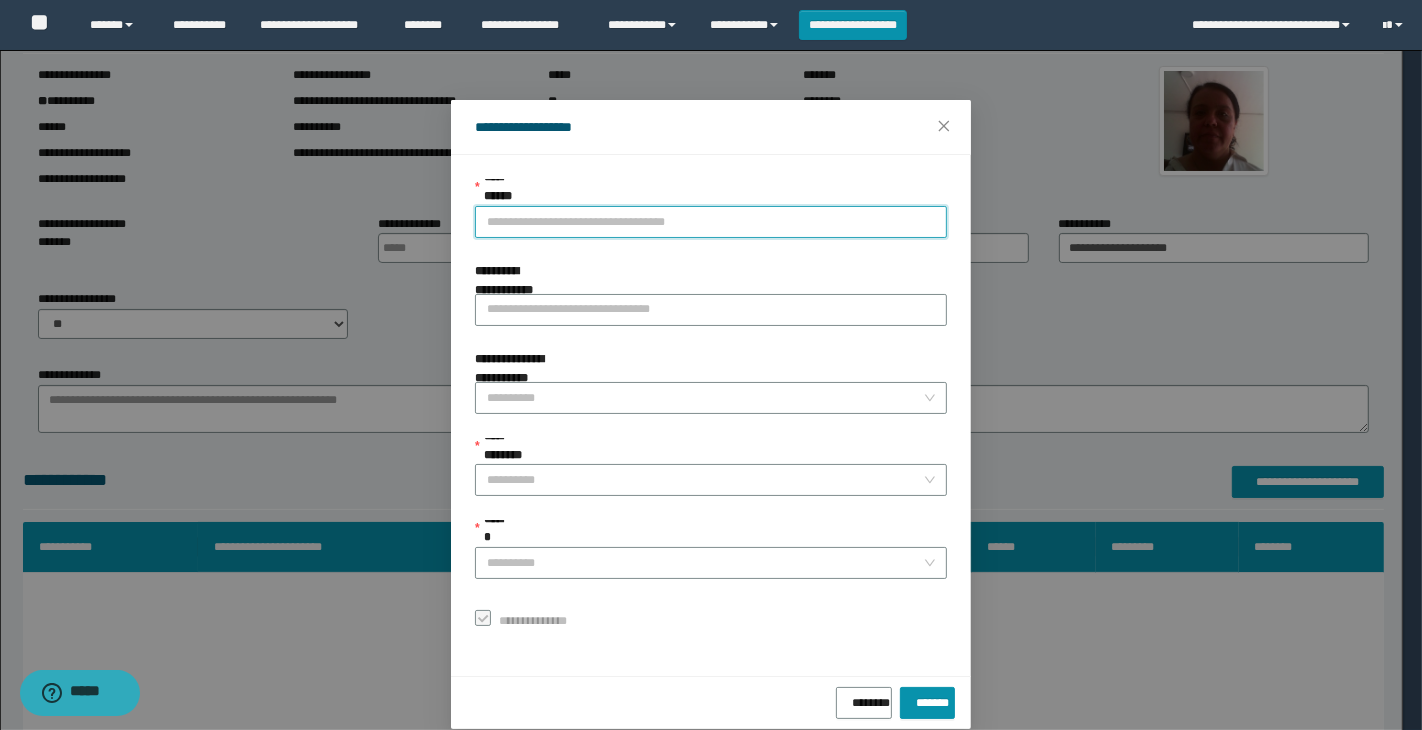 click on "**********" at bounding box center [711, 222] 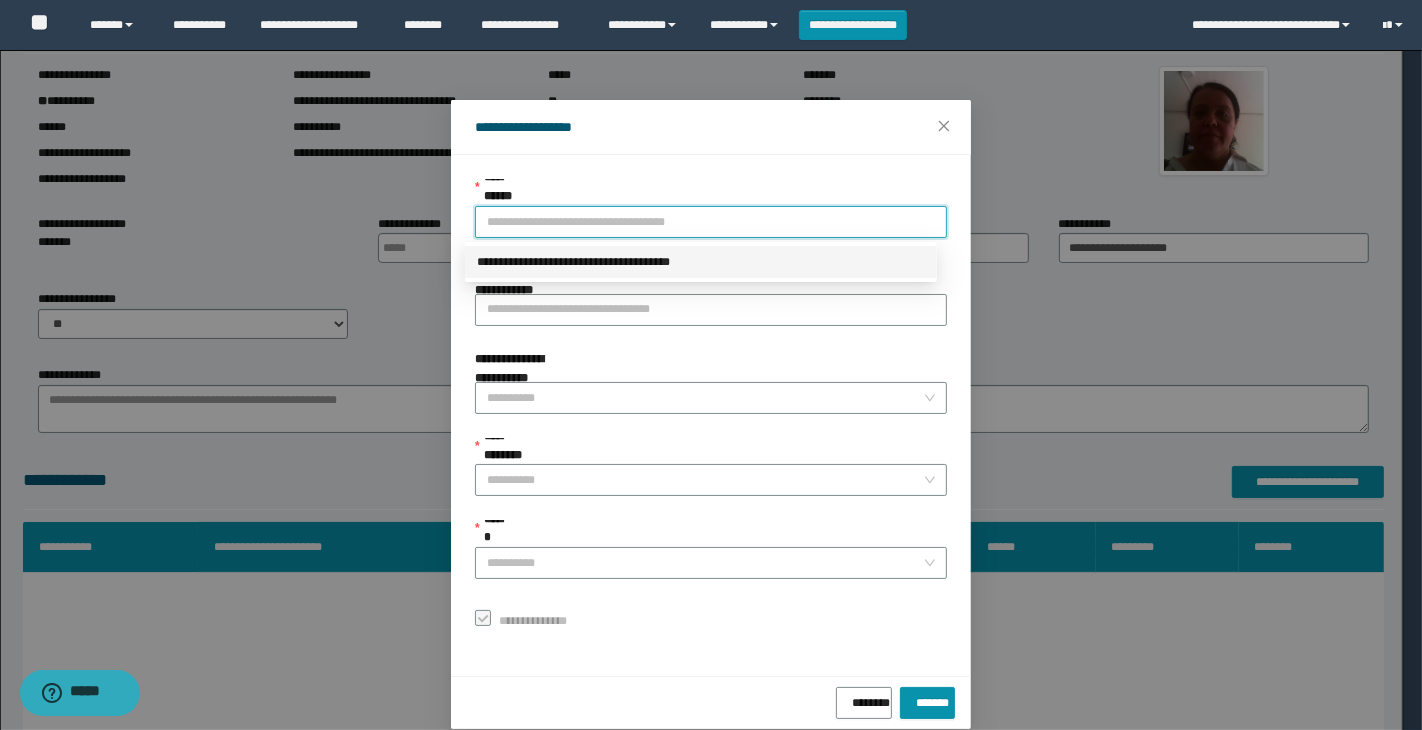 click on "**********" at bounding box center (701, 262) 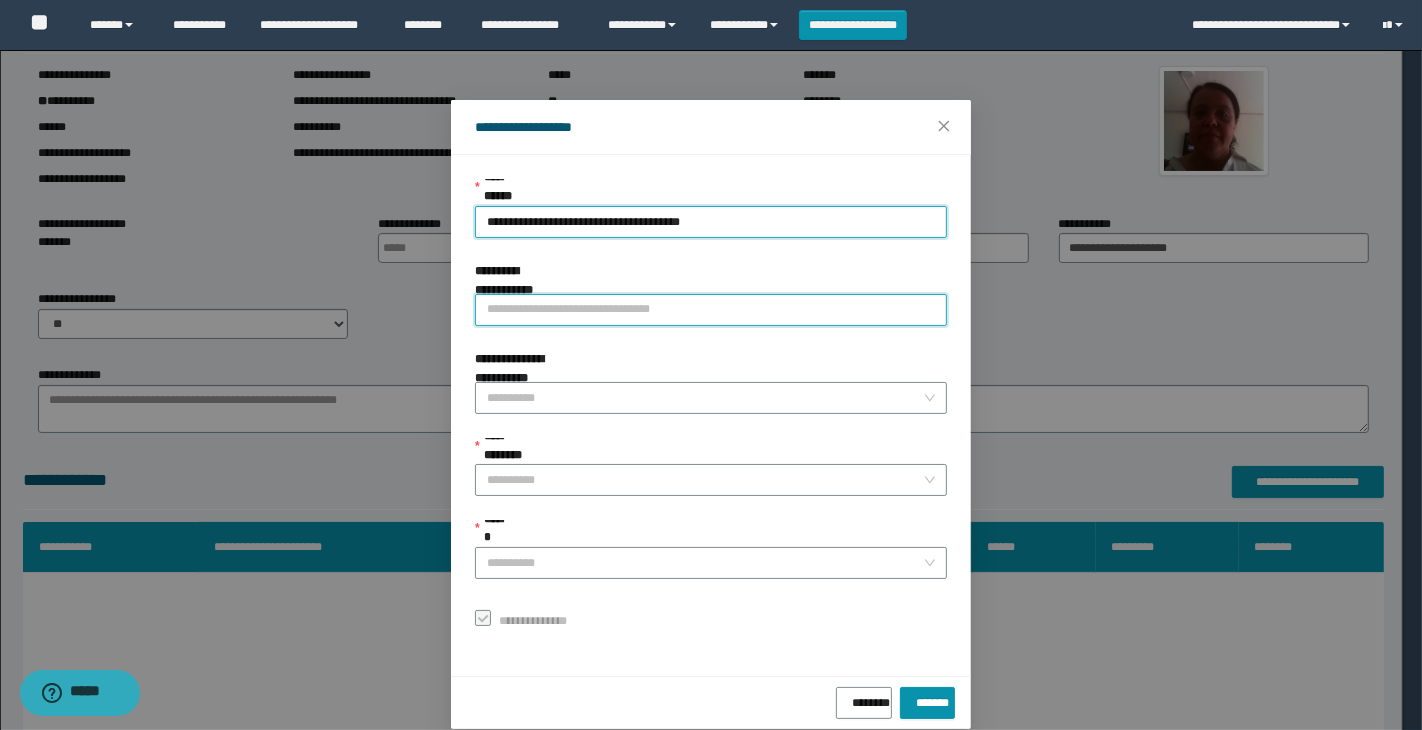 click on "**********" at bounding box center [711, 310] 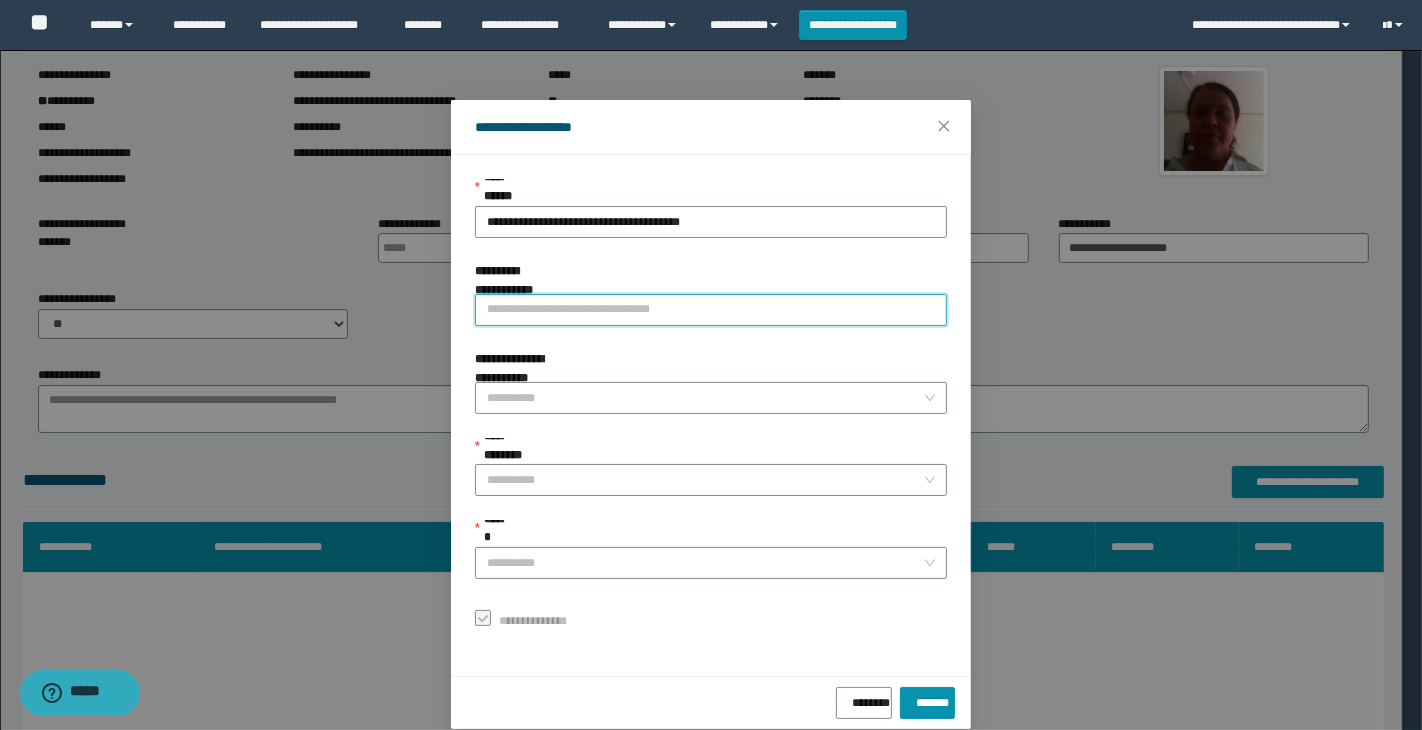 type on "**********" 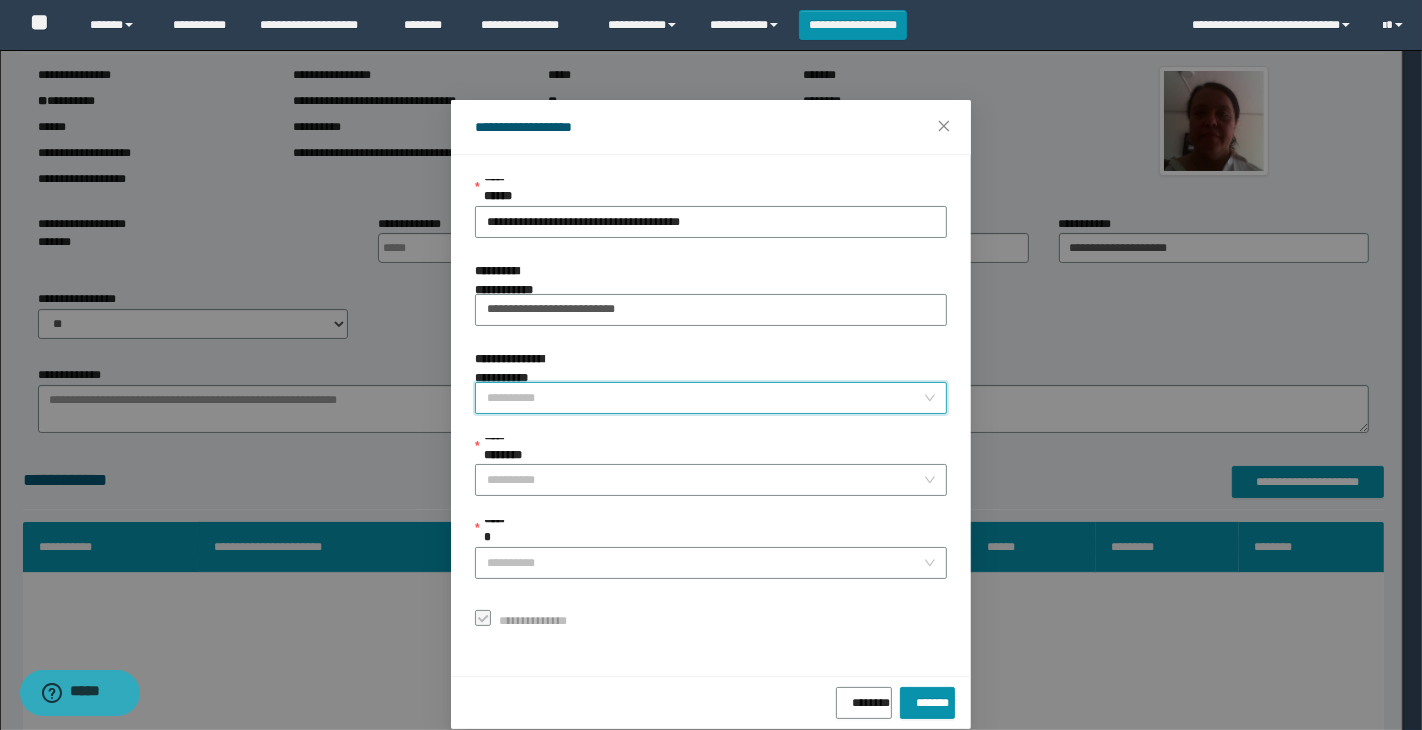 click on "**********" at bounding box center [705, 398] 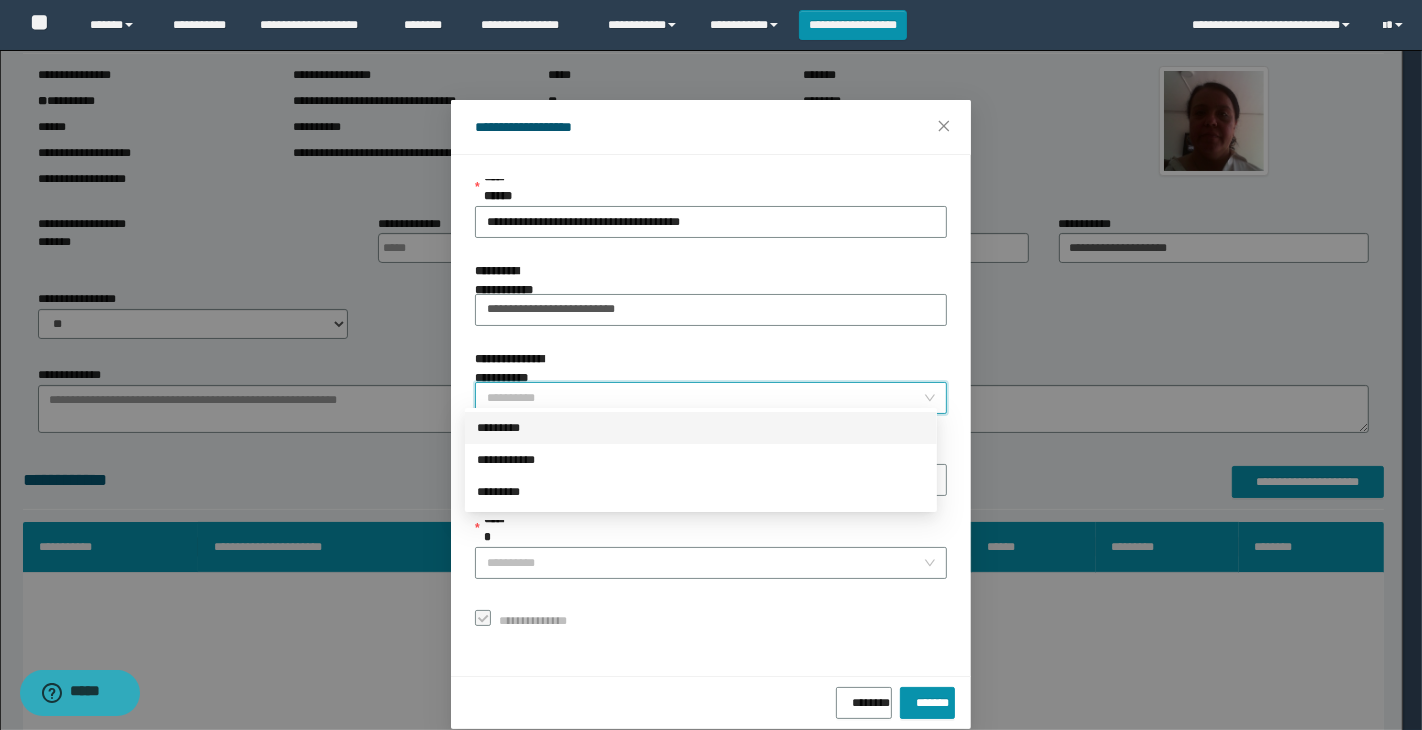 click on "*********" at bounding box center (701, 428) 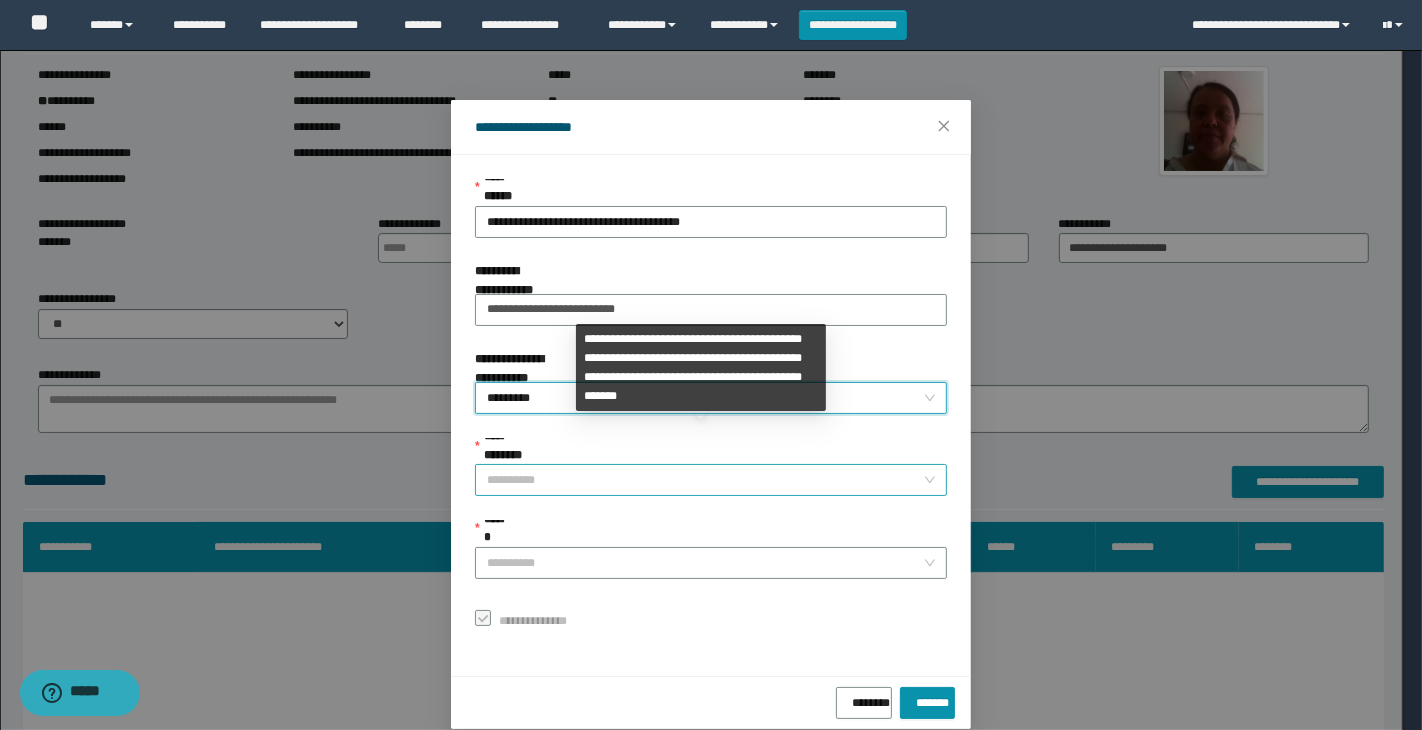 click on "**********" at bounding box center (705, 480) 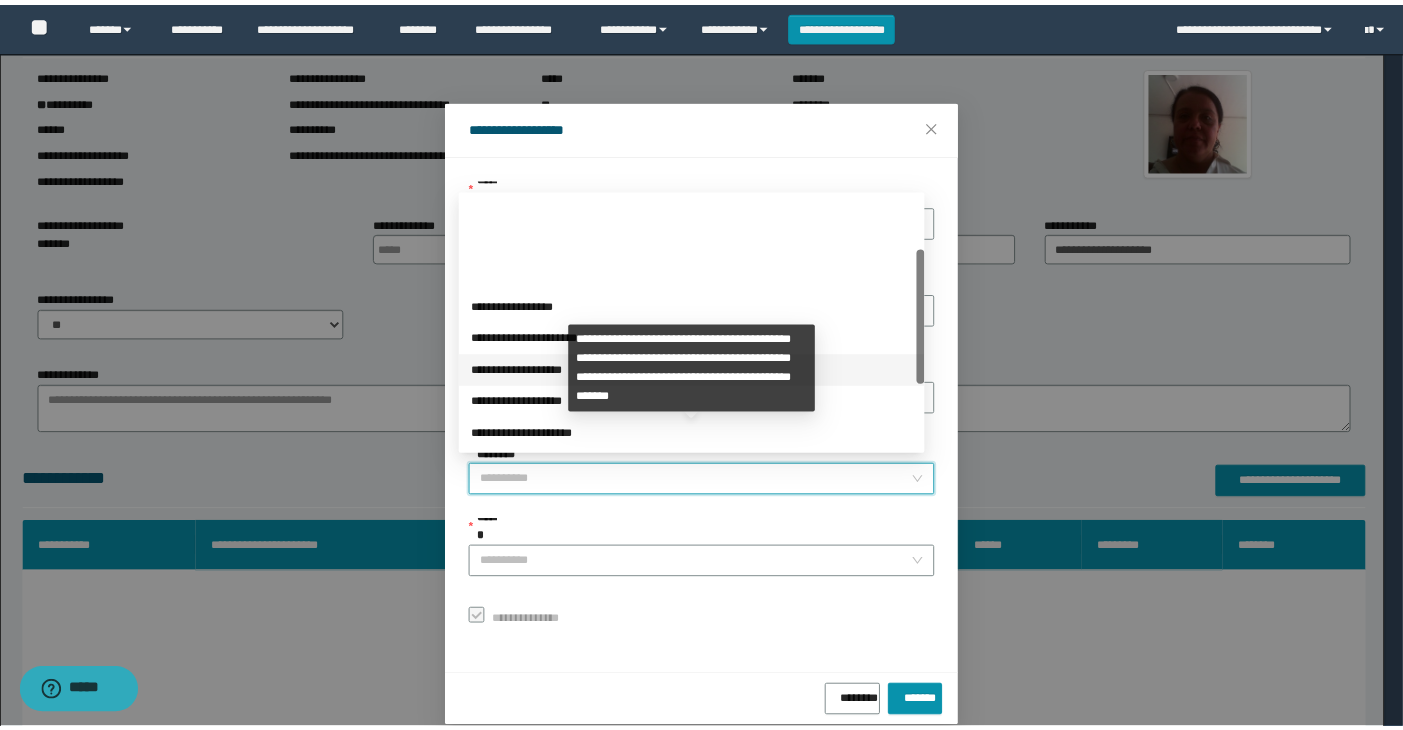scroll, scrollTop: 200, scrollLeft: 0, axis: vertical 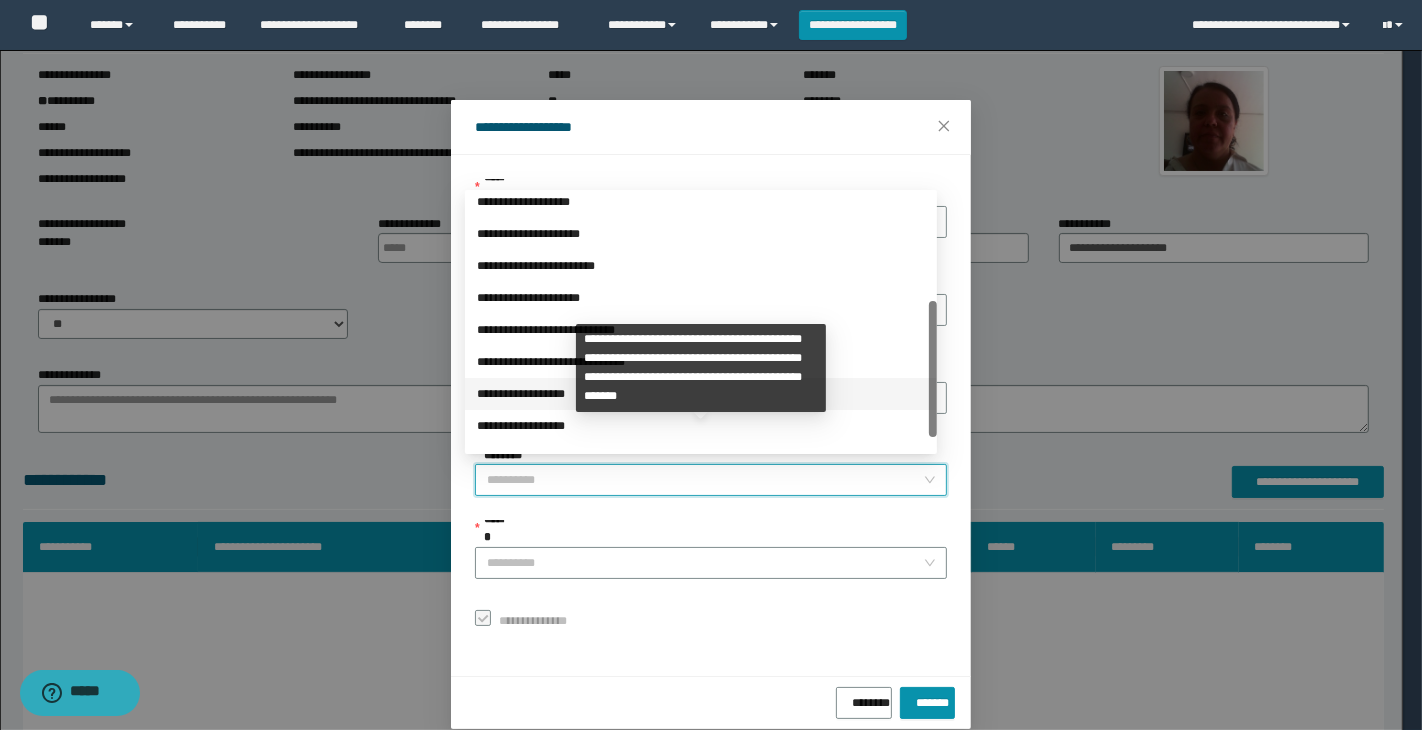 click on "**********" at bounding box center (701, 394) 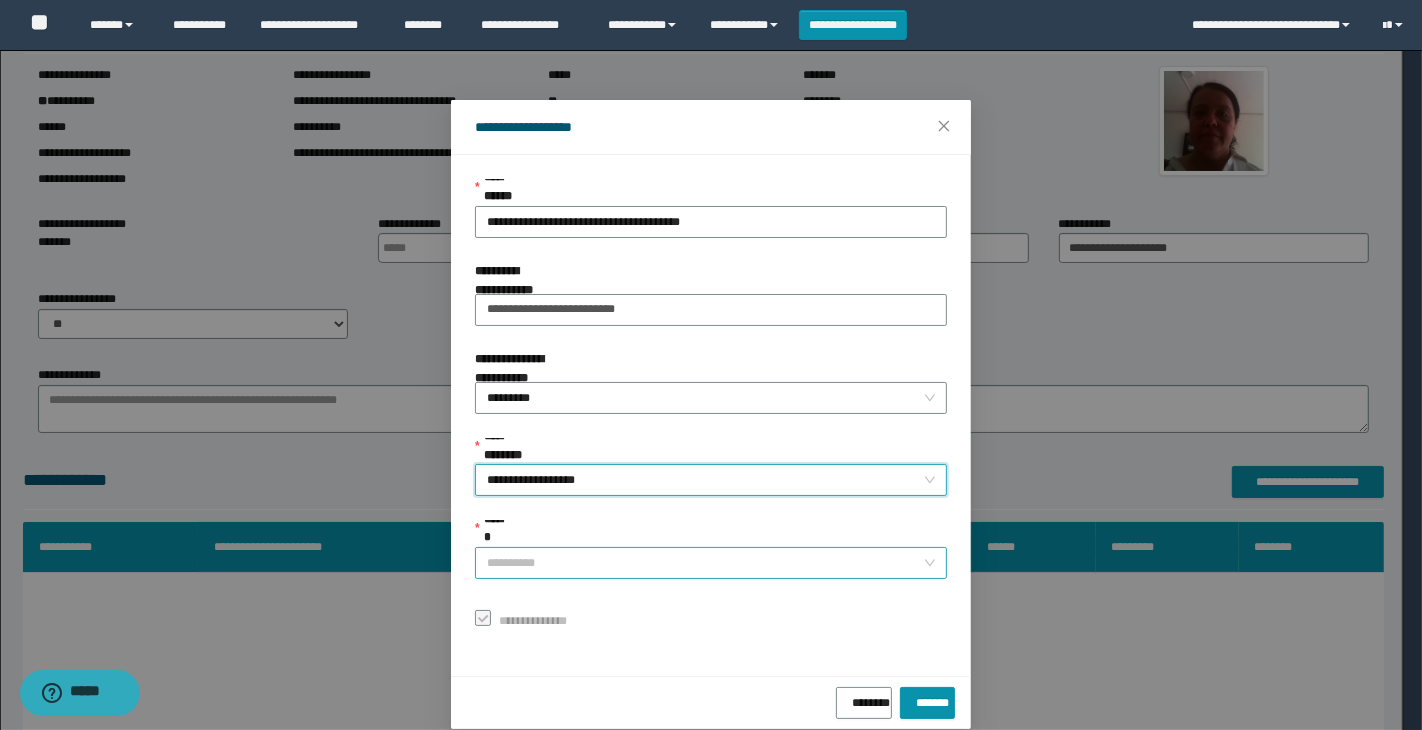 click on "******" at bounding box center (705, 563) 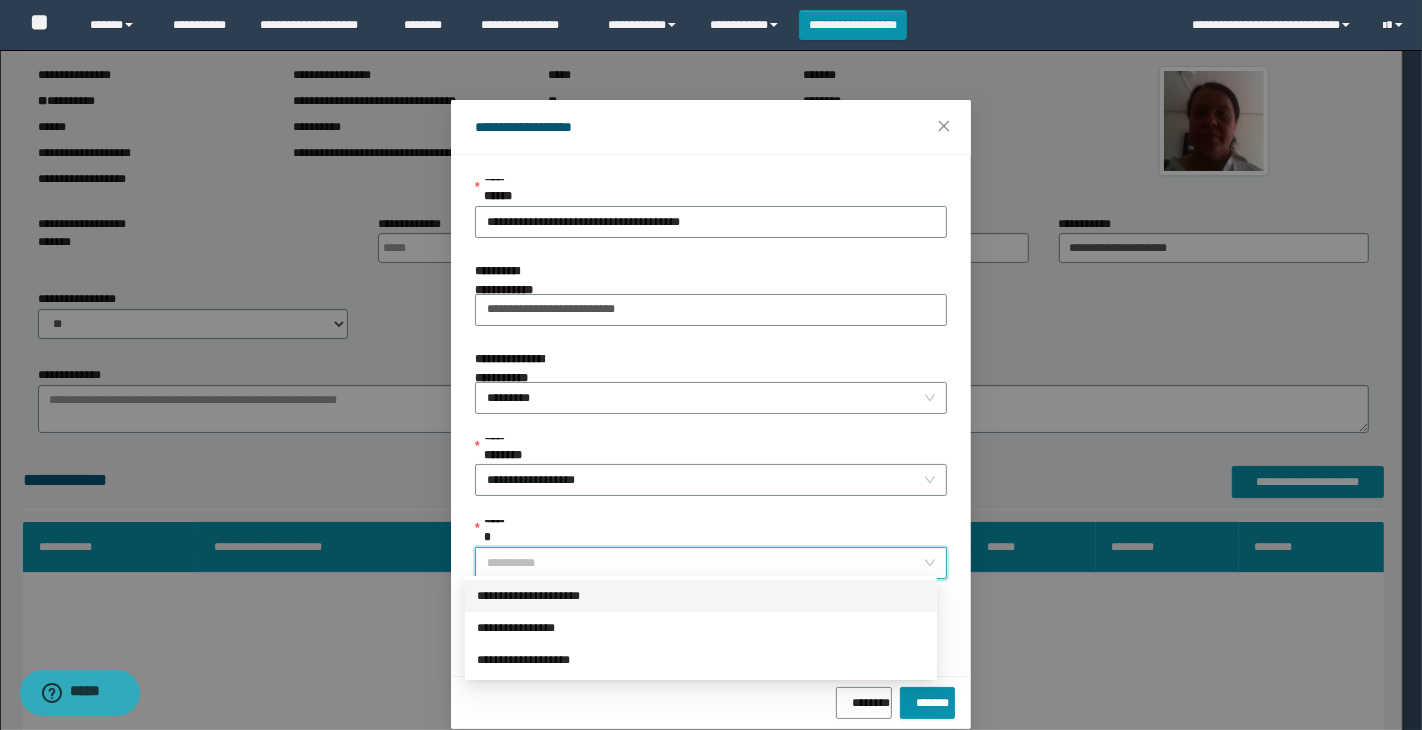 click on "**********" at bounding box center (701, 596) 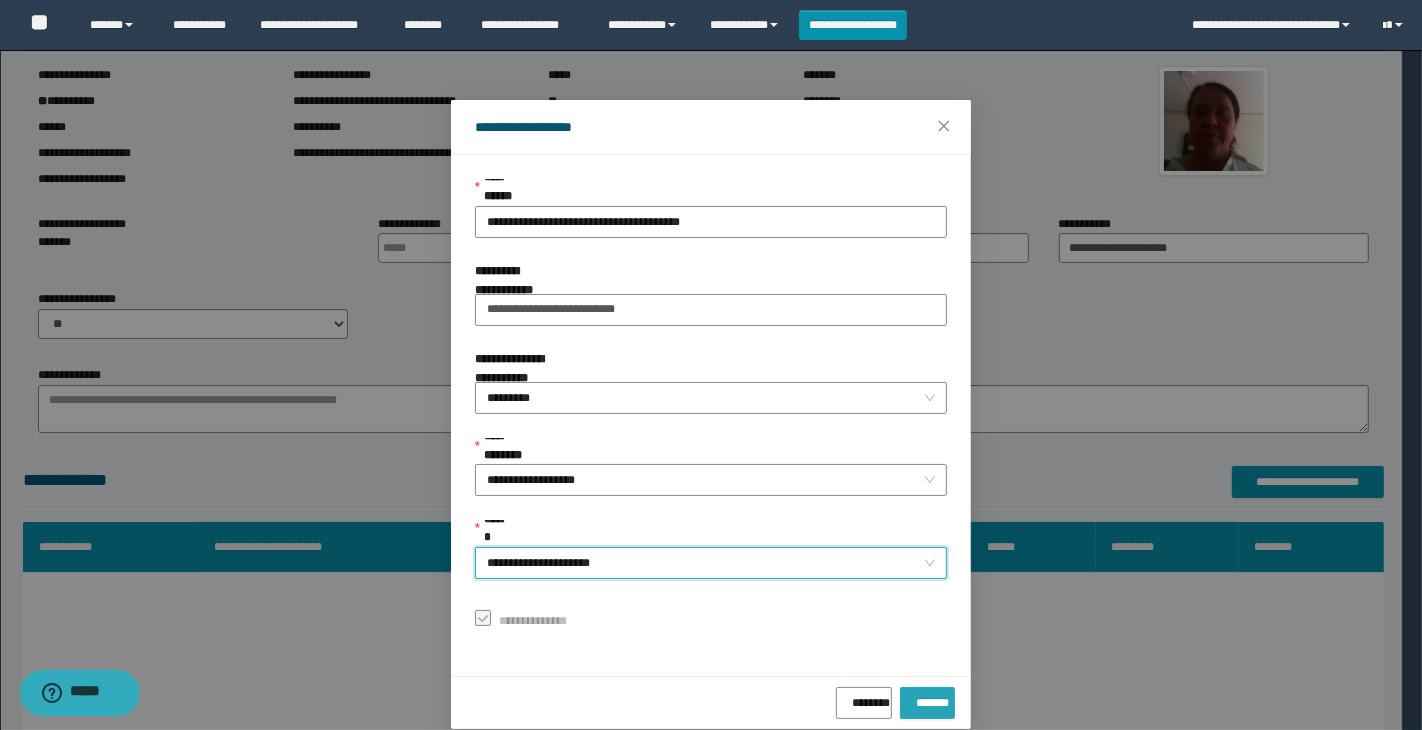 click on "*******" at bounding box center [927, 703] 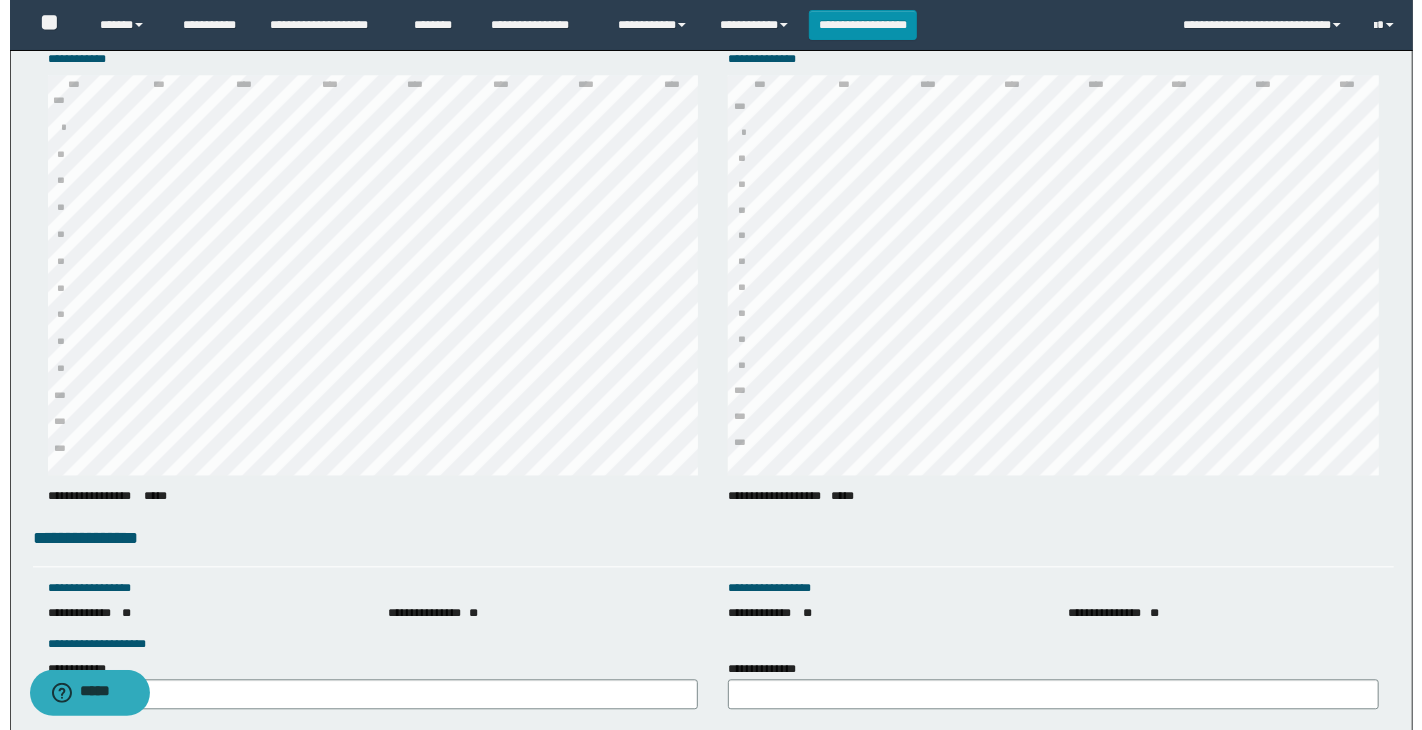 scroll, scrollTop: 2707, scrollLeft: 0, axis: vertical 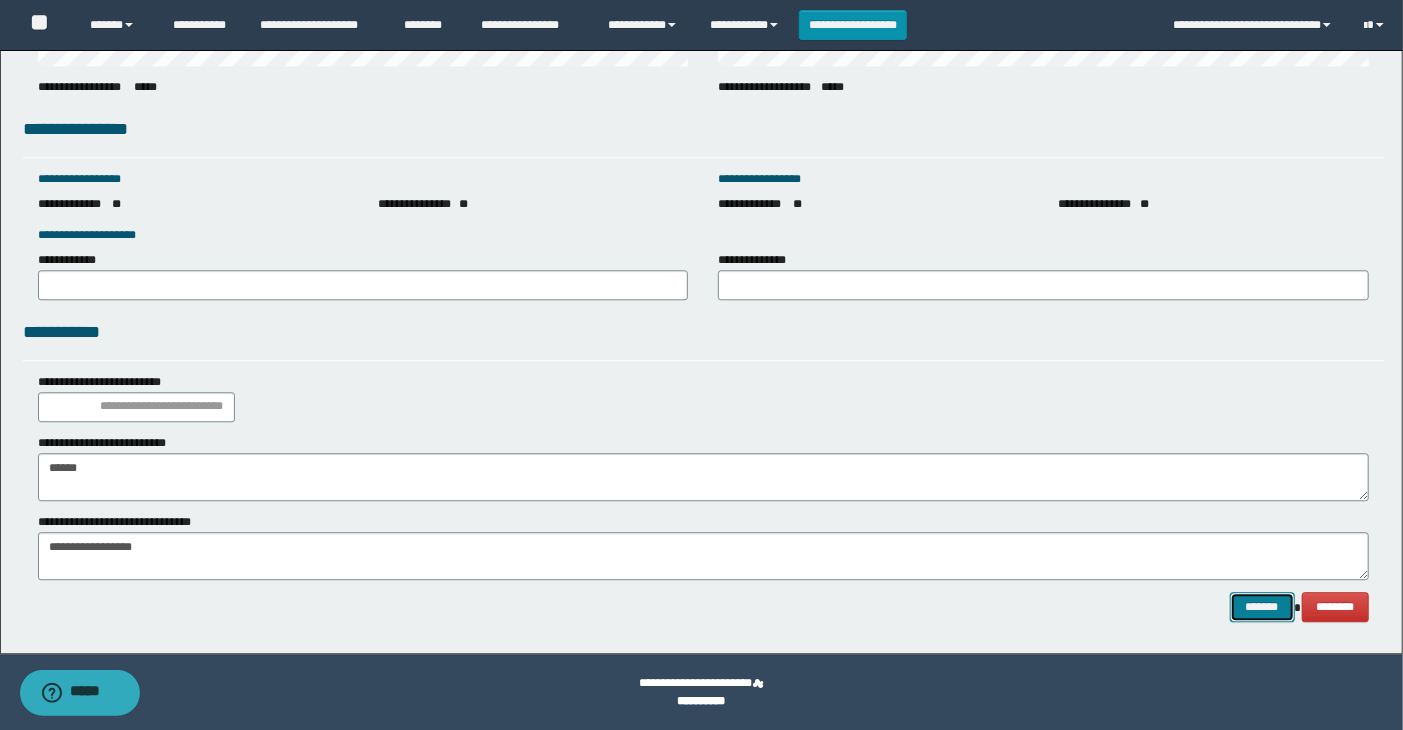 click on "*******" at bounding box center (1262, 607) 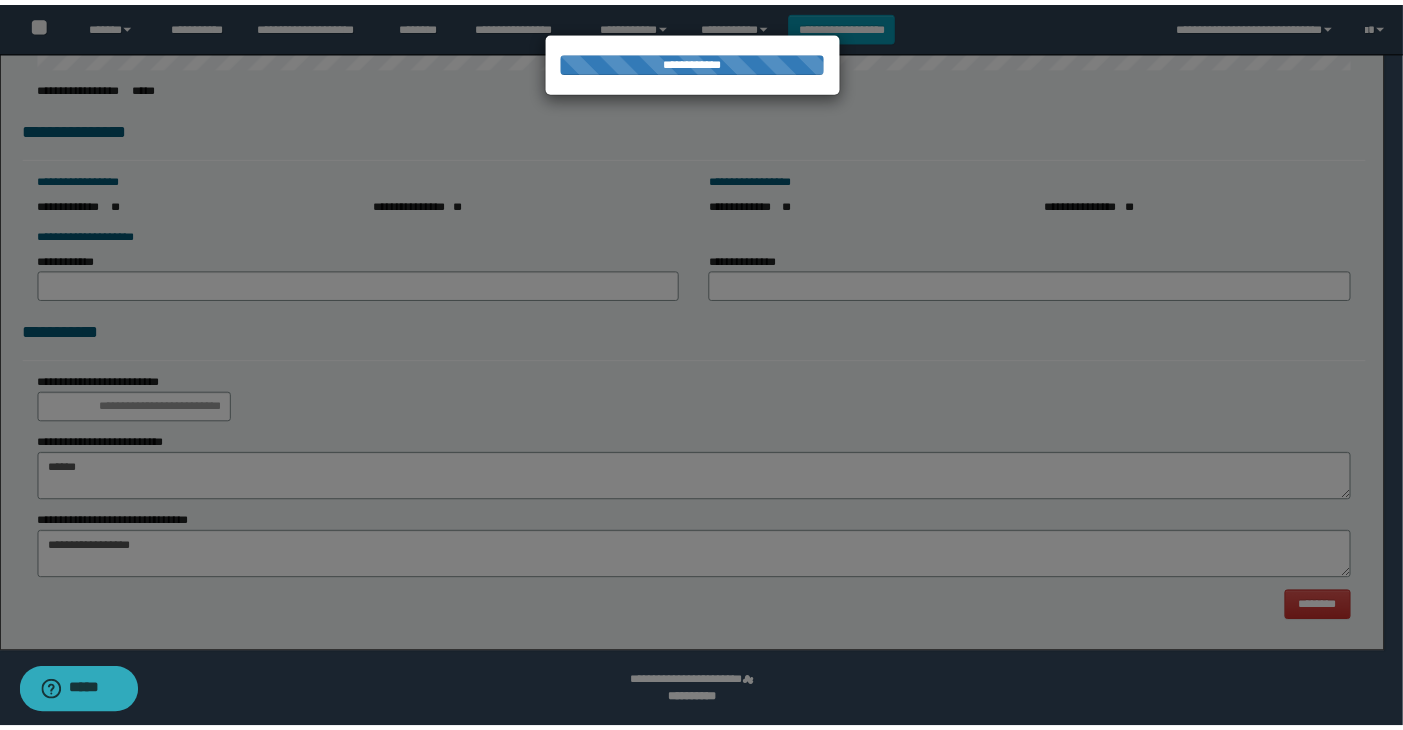 scroll, scrollTop: 0, scrollLeft: 0, axis: both 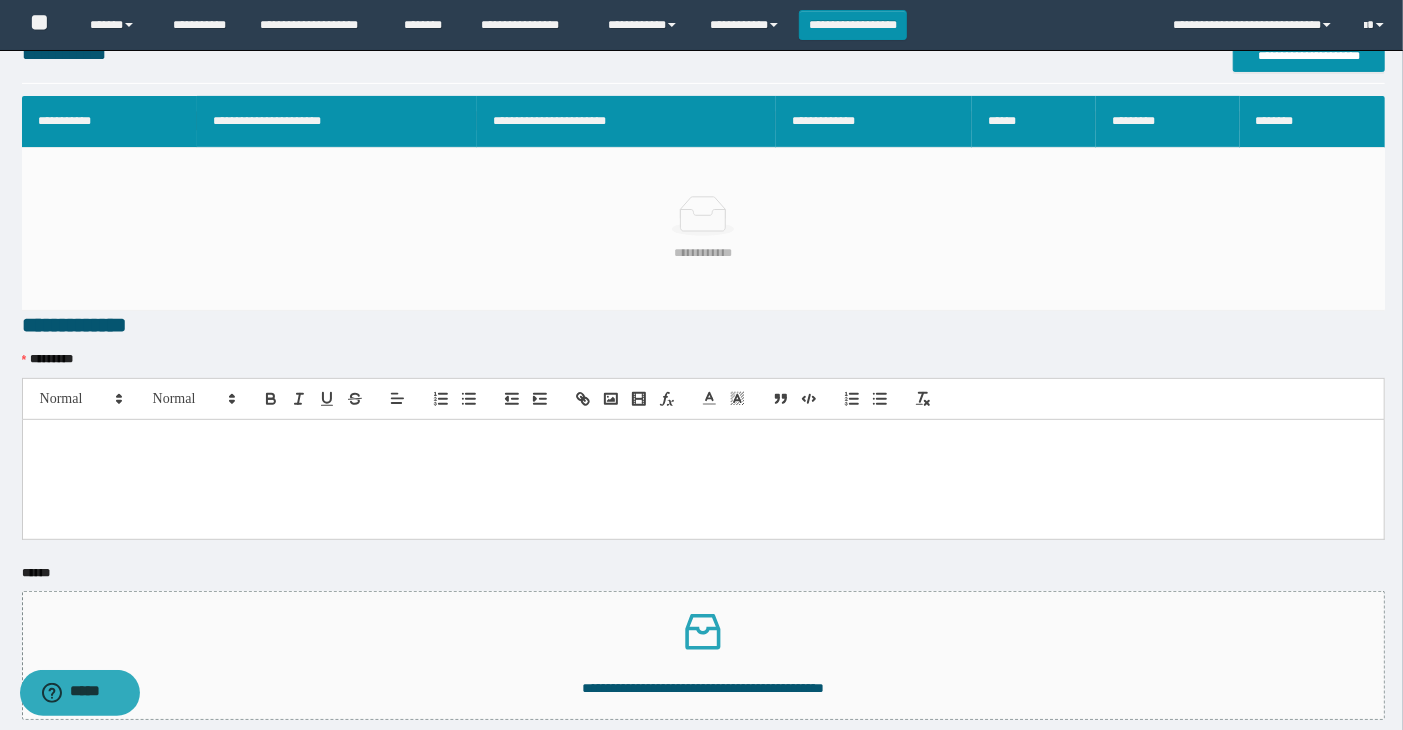 click at bounding box center [704, 479] 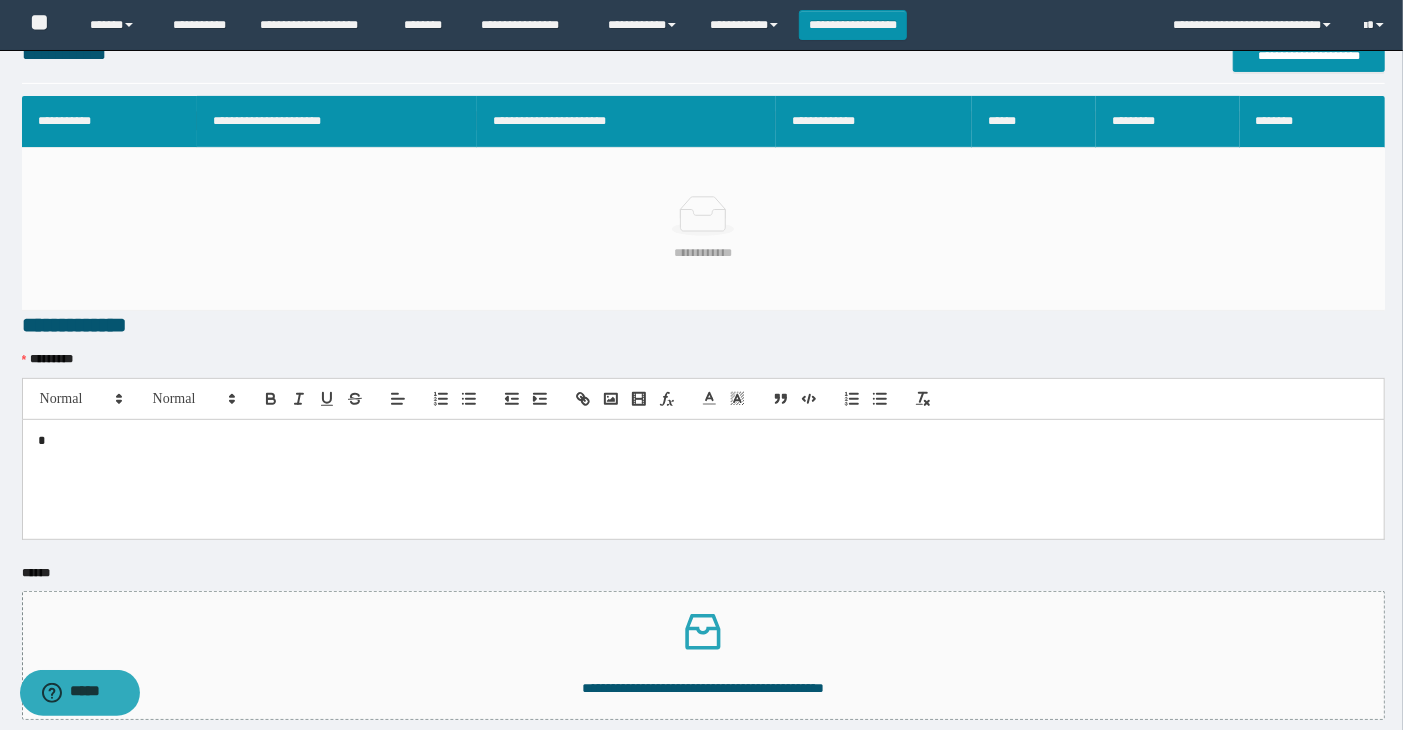 type 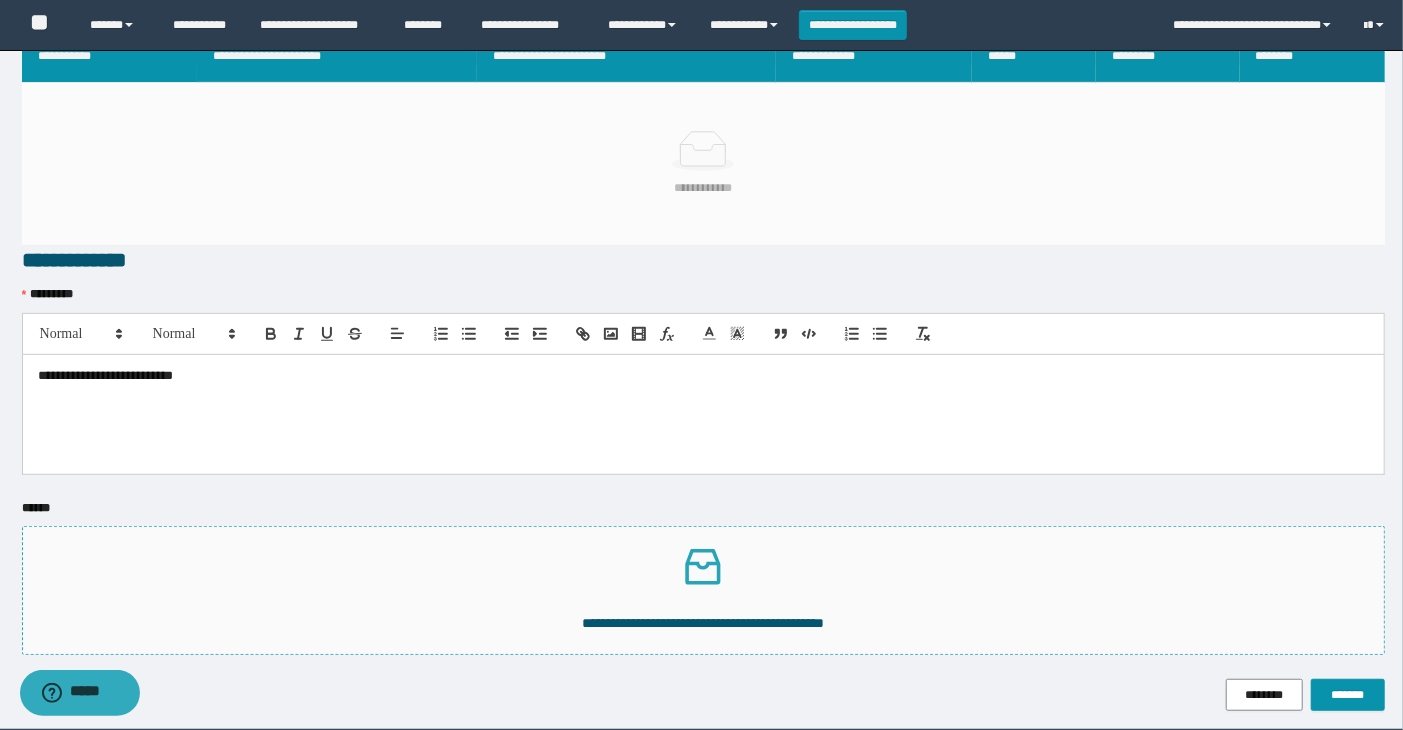 scroll, scrollTop: 474, scrollLeft: 0, axis: vertical 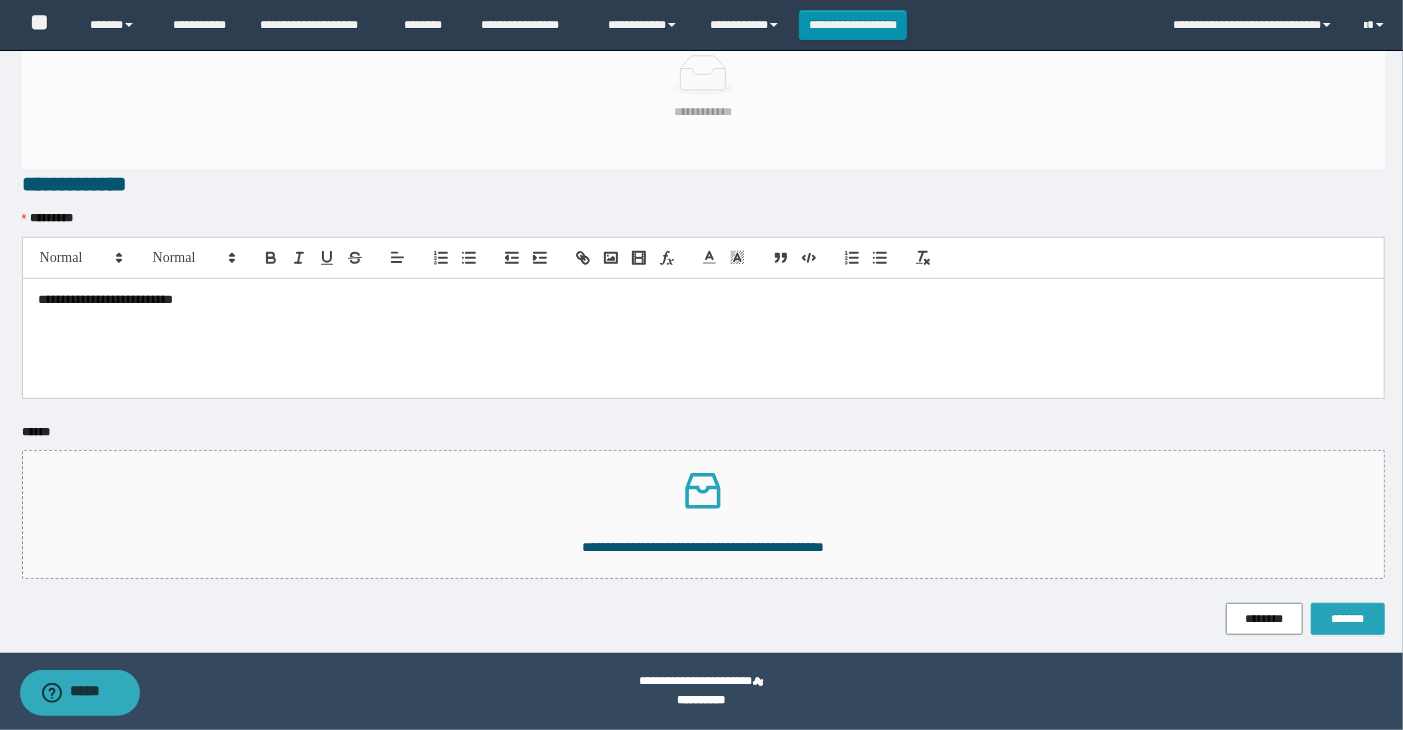 click on "*******" at bounding box center (1348, 619) 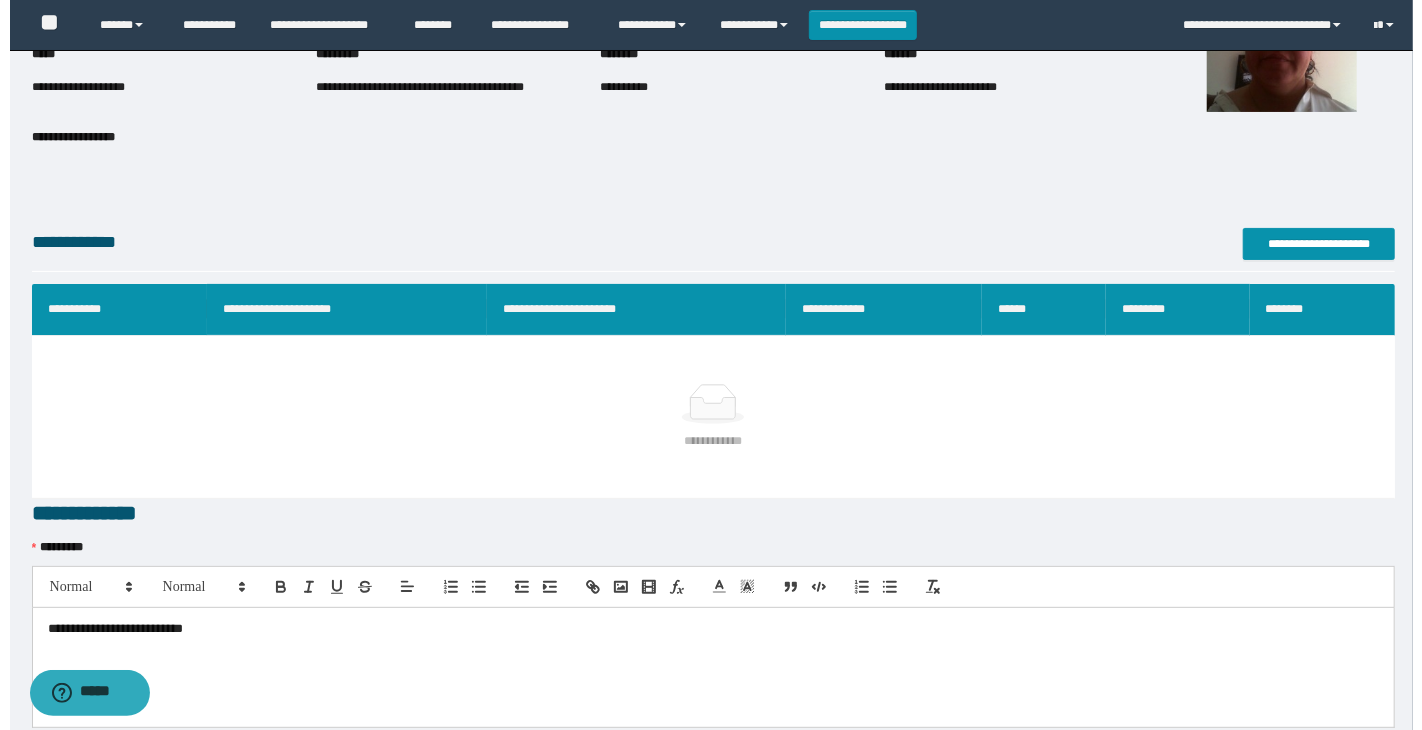 scroll, scrollTop: 0, scrollLeft: 0, axis: both 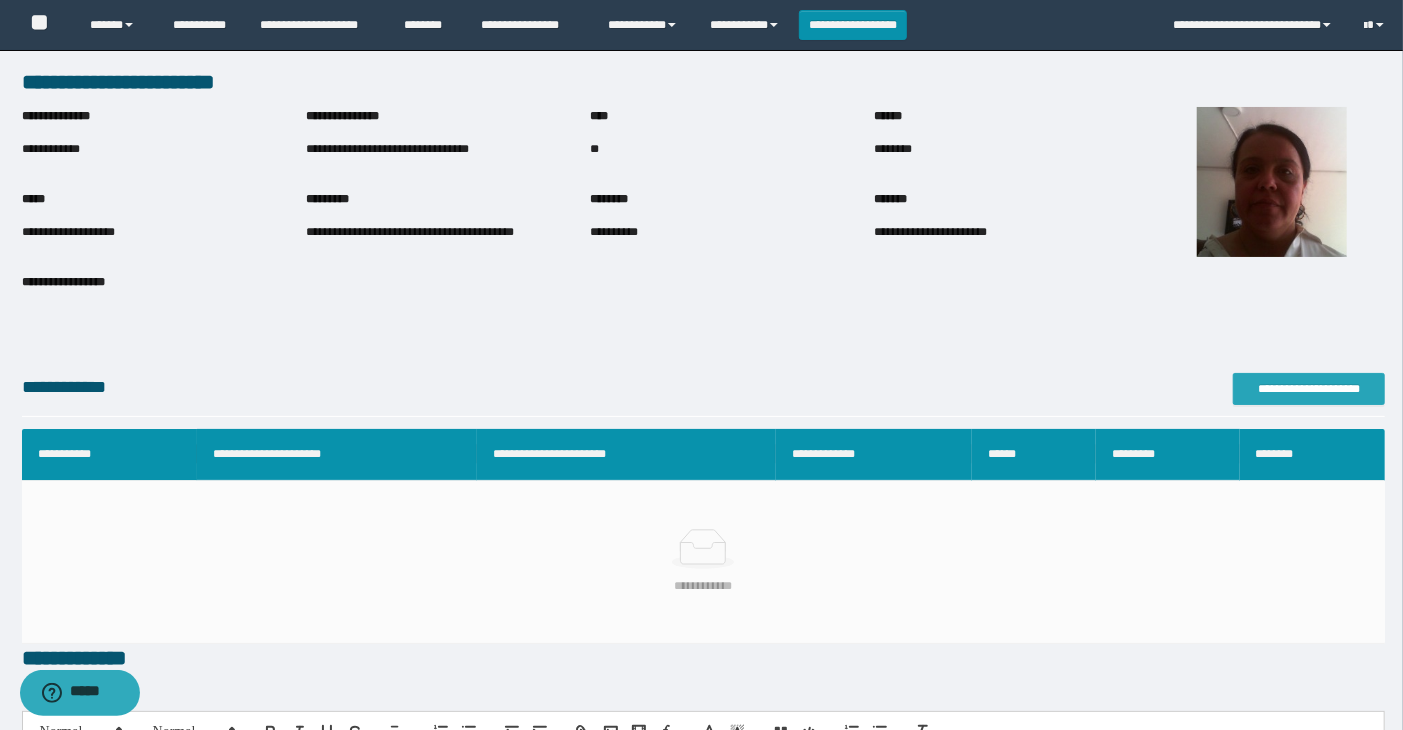 click on "**********" at bounding box center (1309, 389) 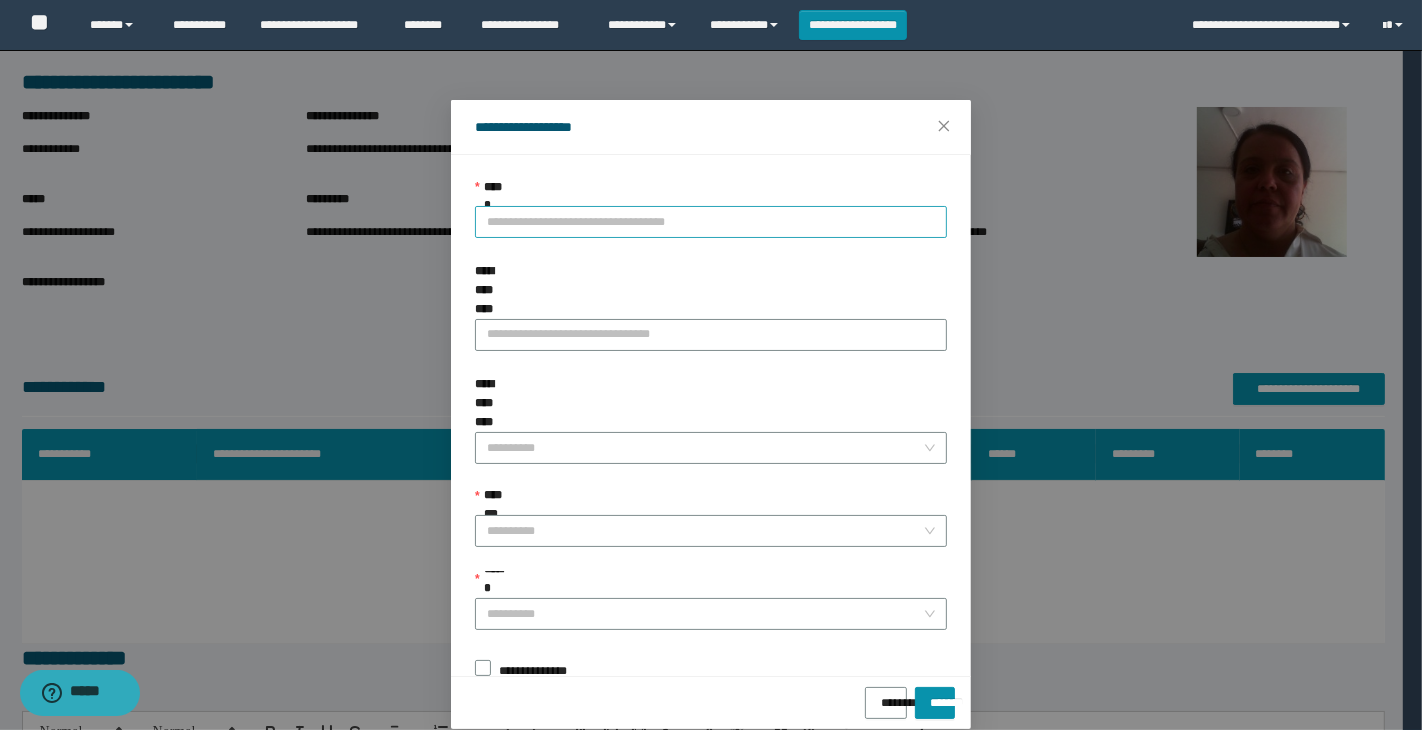 click on "**********" at bounding box center [711, 222] 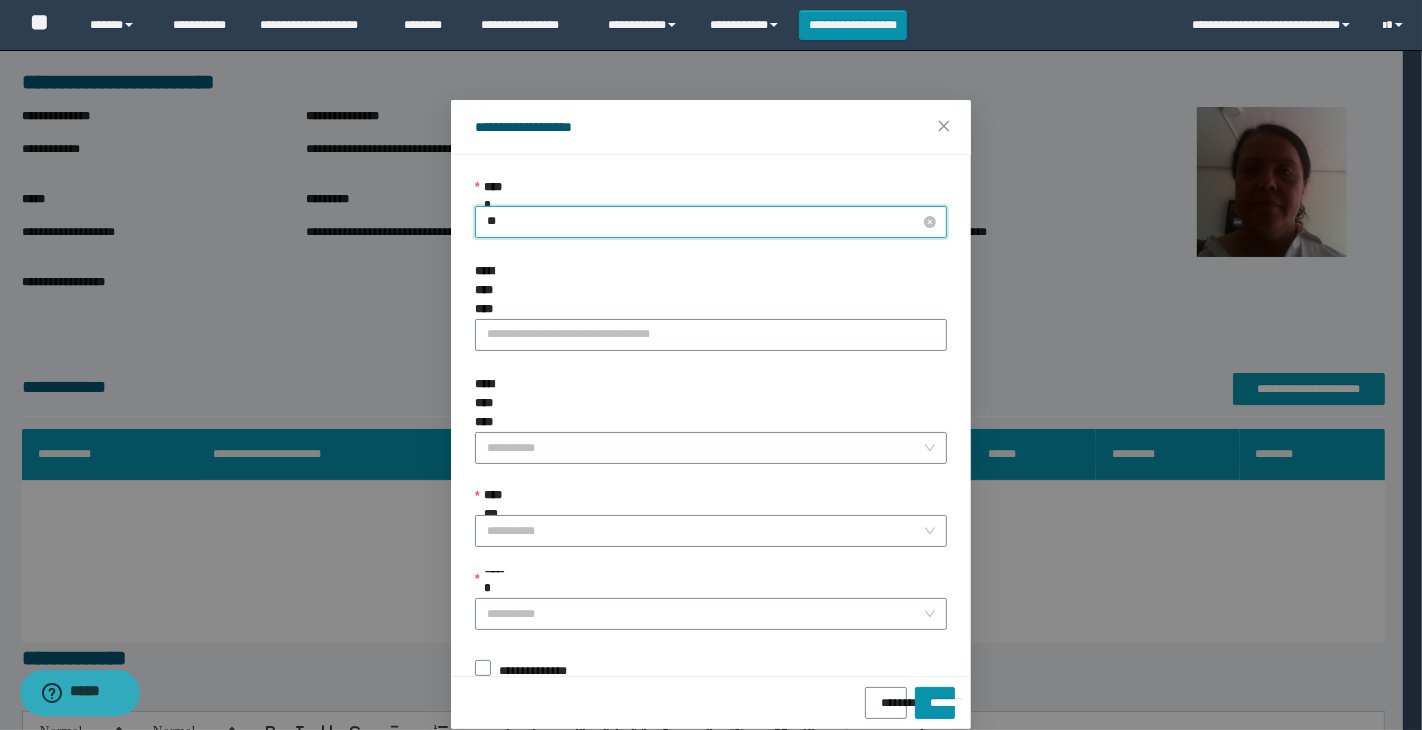 type on "***" 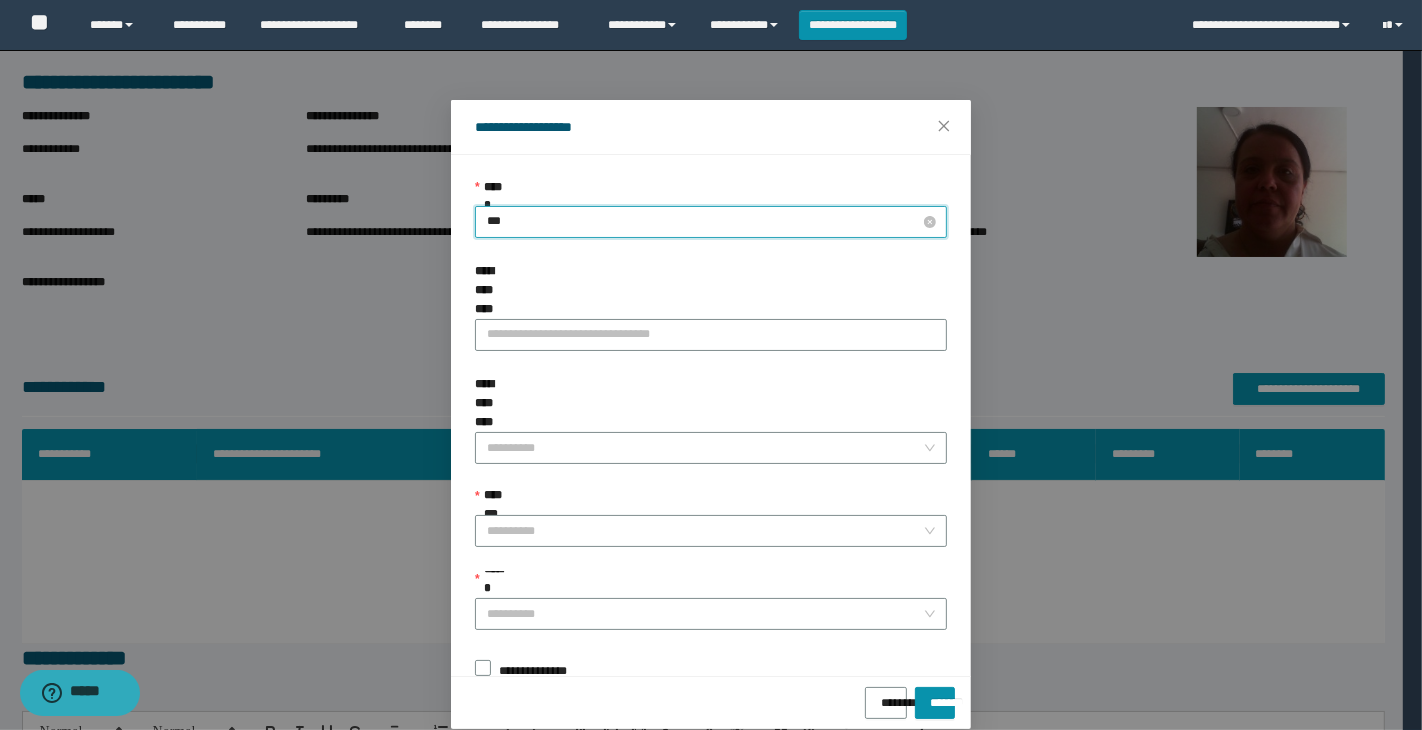 click on "***" at bounding box center [711, 222] 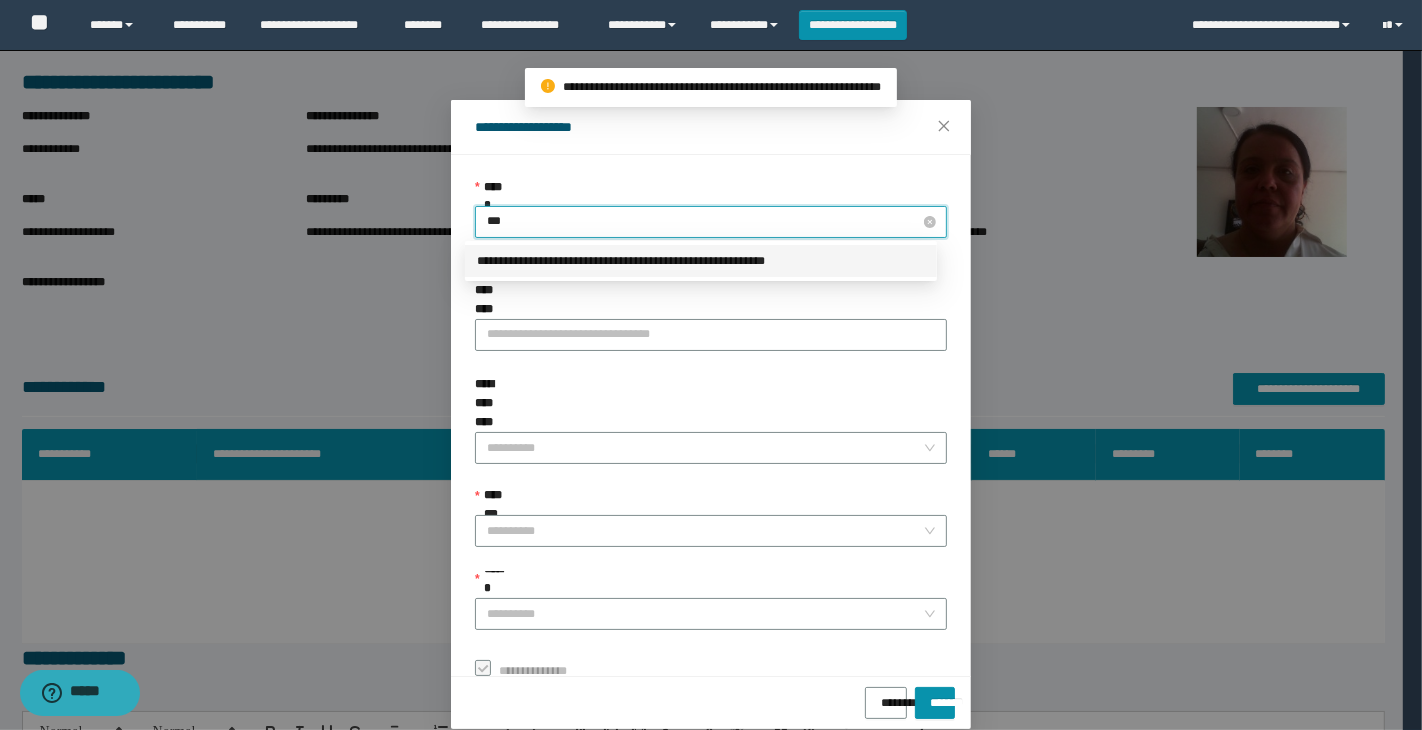 click on "***" at bounding box center (711, 222) 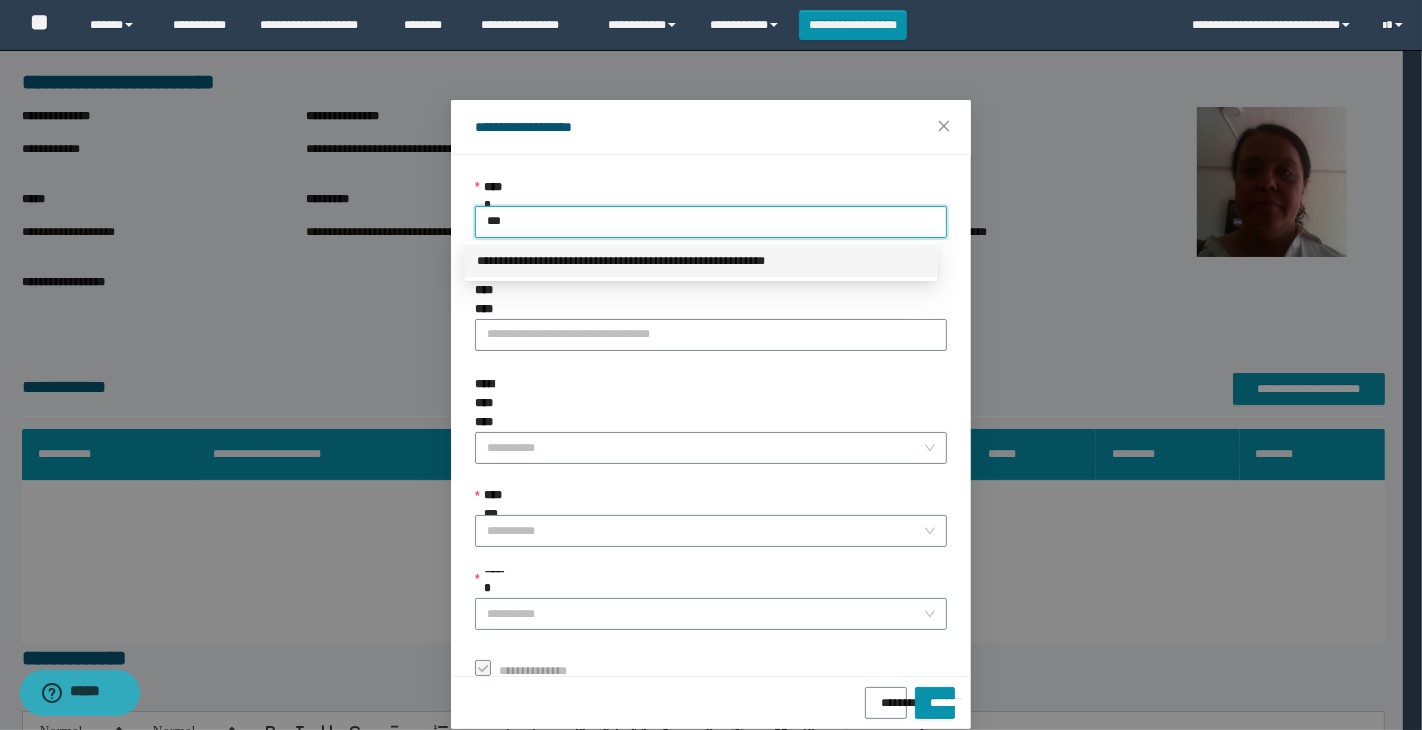 click on "**********" at bounding box center [701, 261] 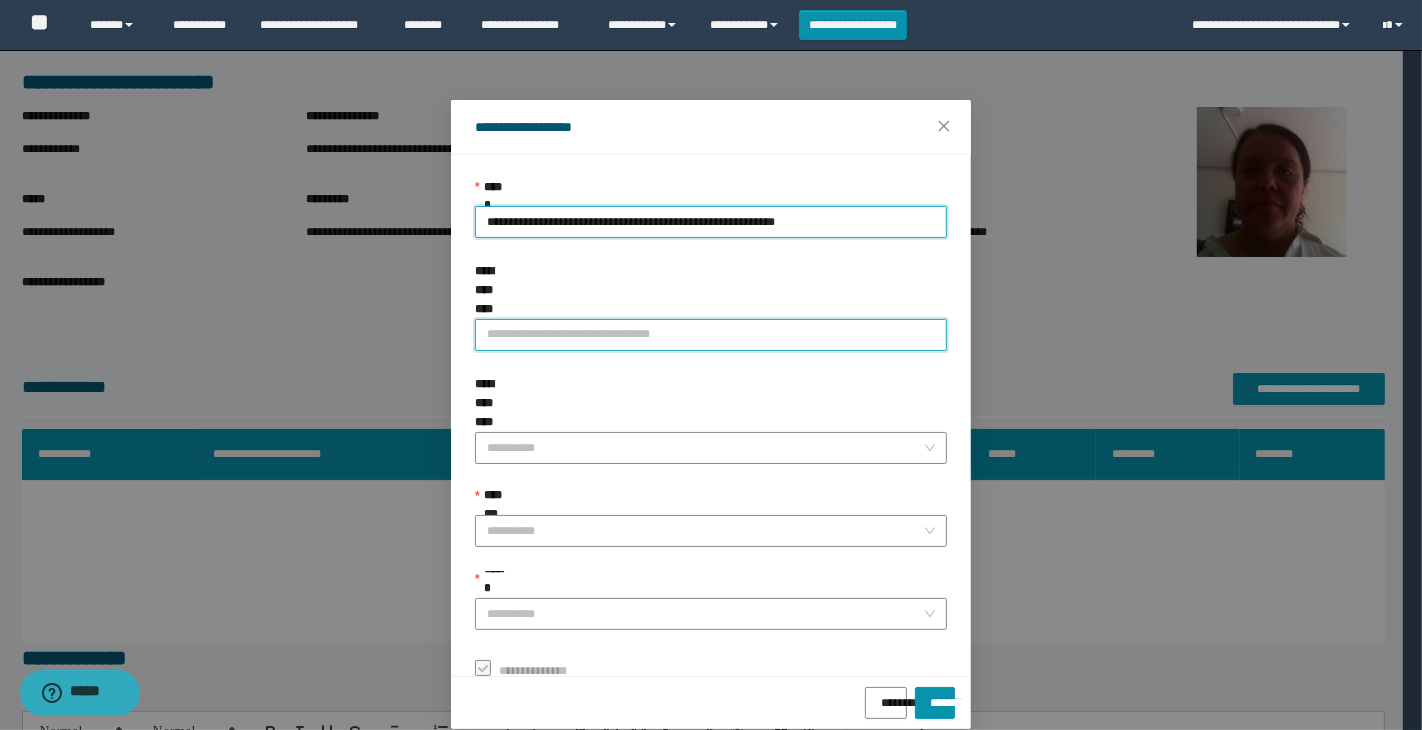 click on "**********" at bounding box center [711, 335] 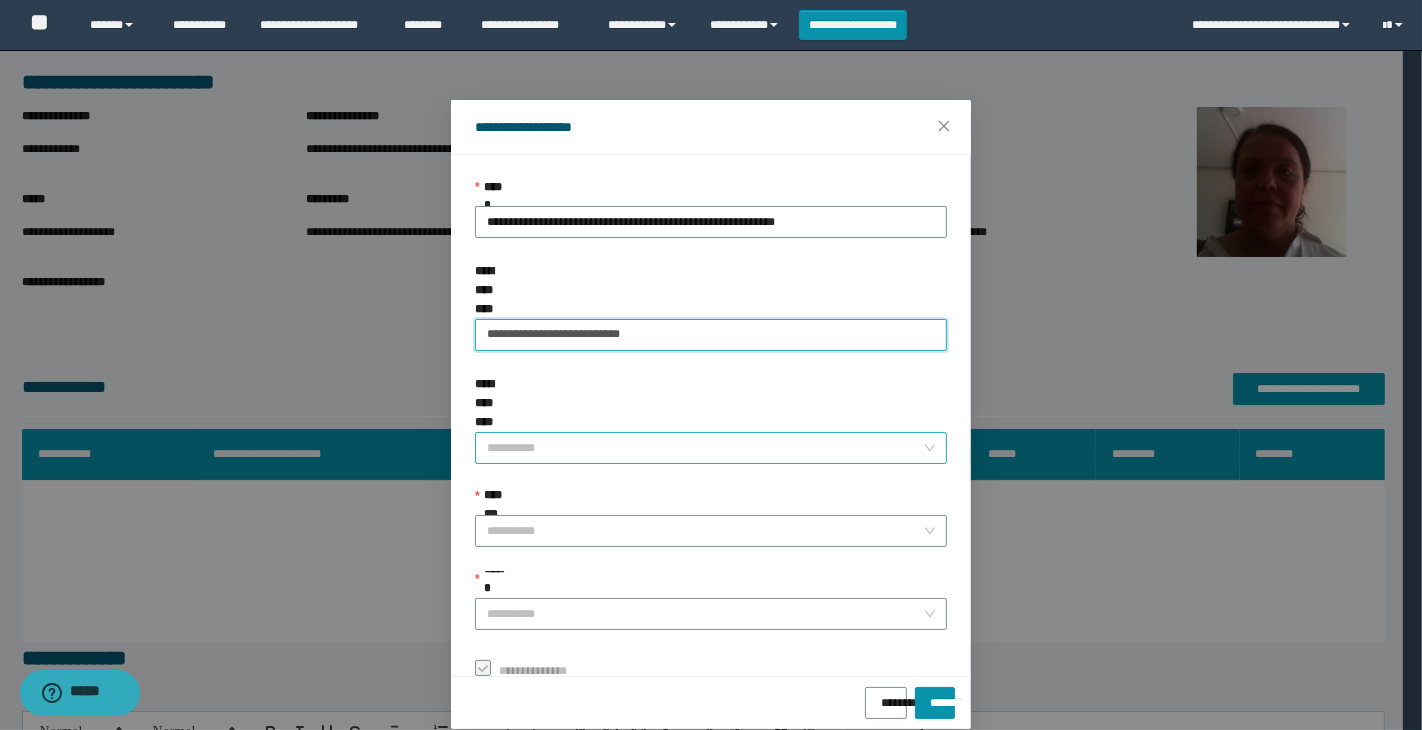 type on "**********" 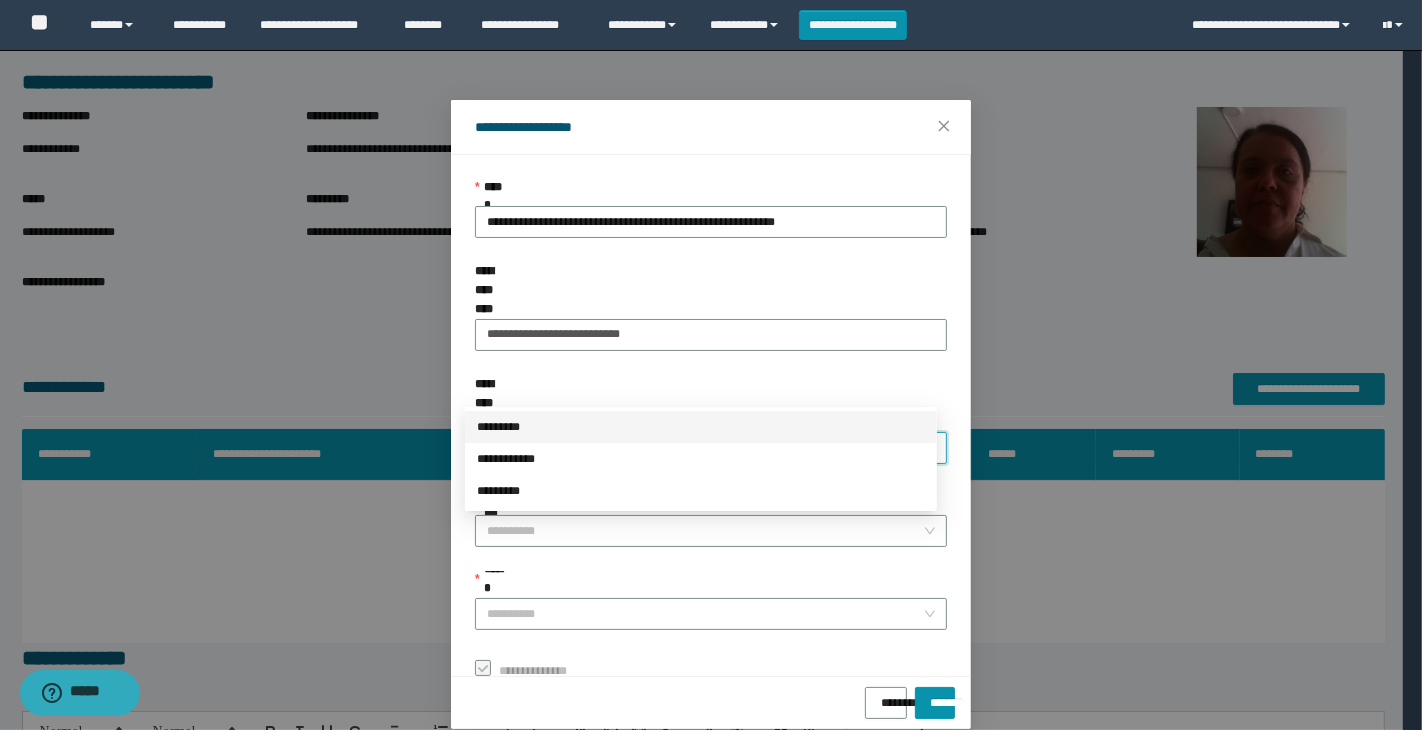 click on "**********" at bounding box center (705, 448) 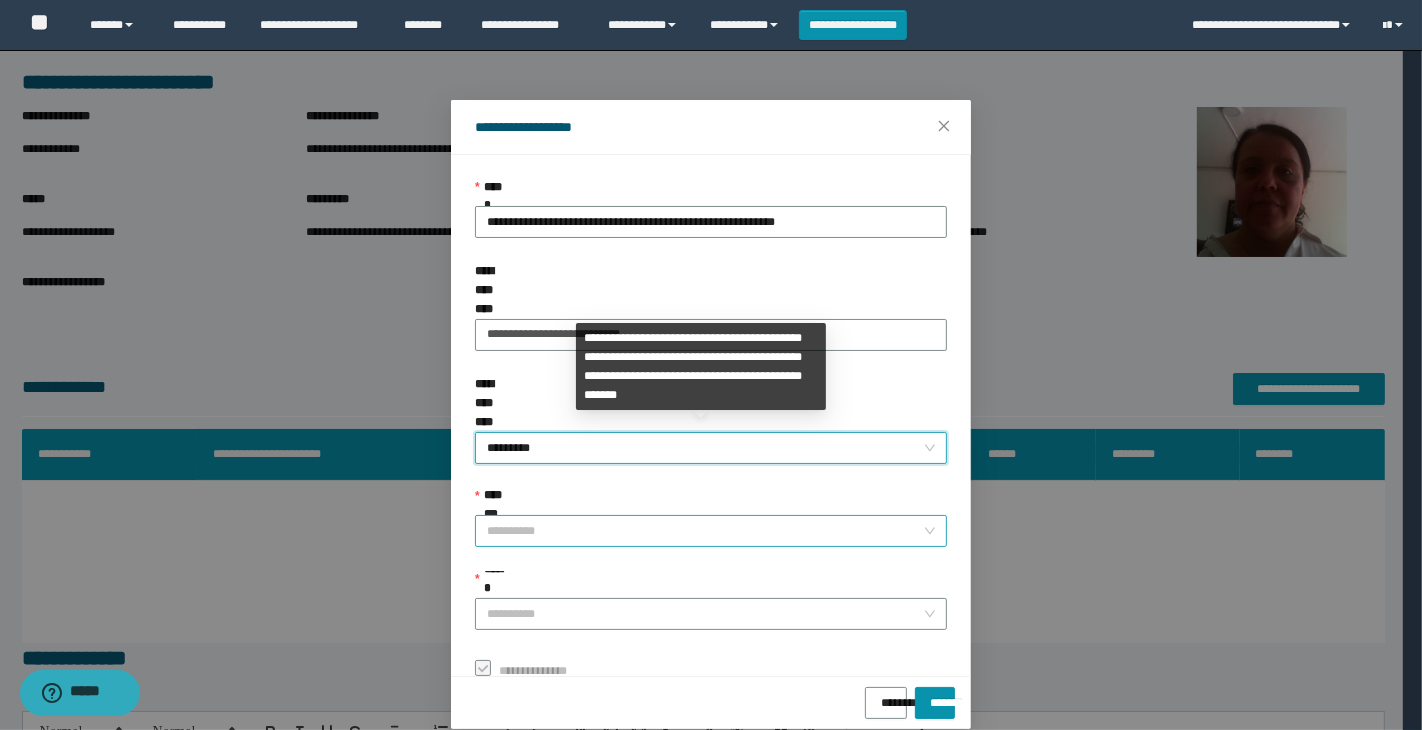 click on "**********" at bounding box center [705, 531] 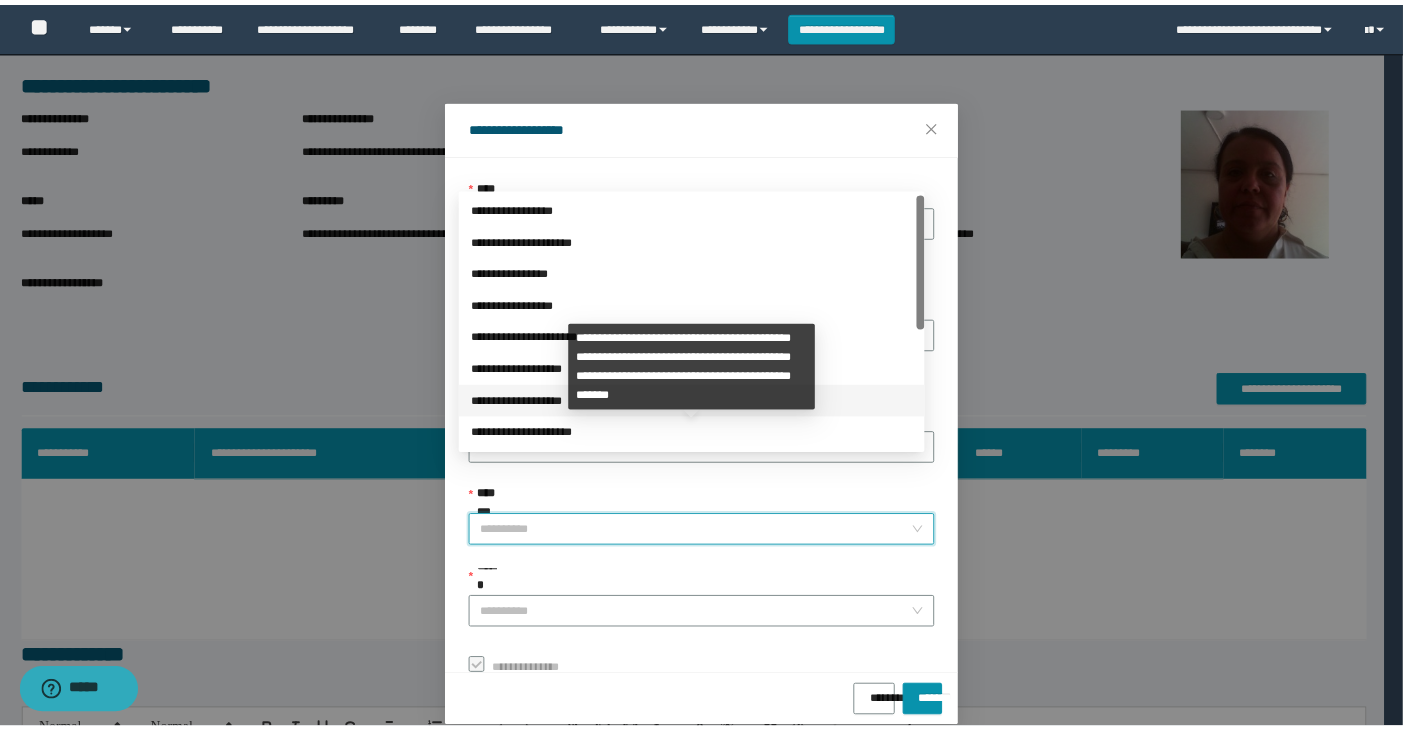 scroll, scrollTop: 223, scrollLeft: 0, axis: vertical 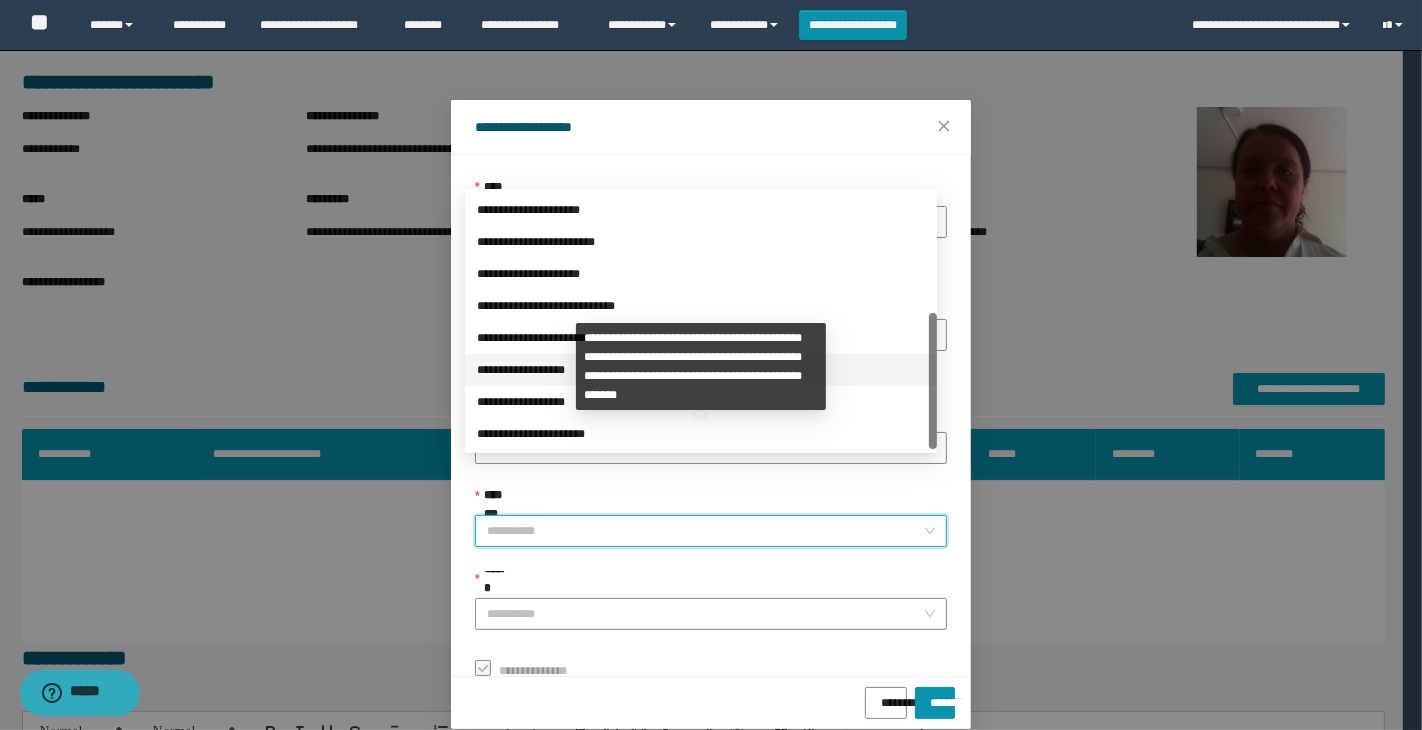 click on "**********" at bounding box center (701, 370) 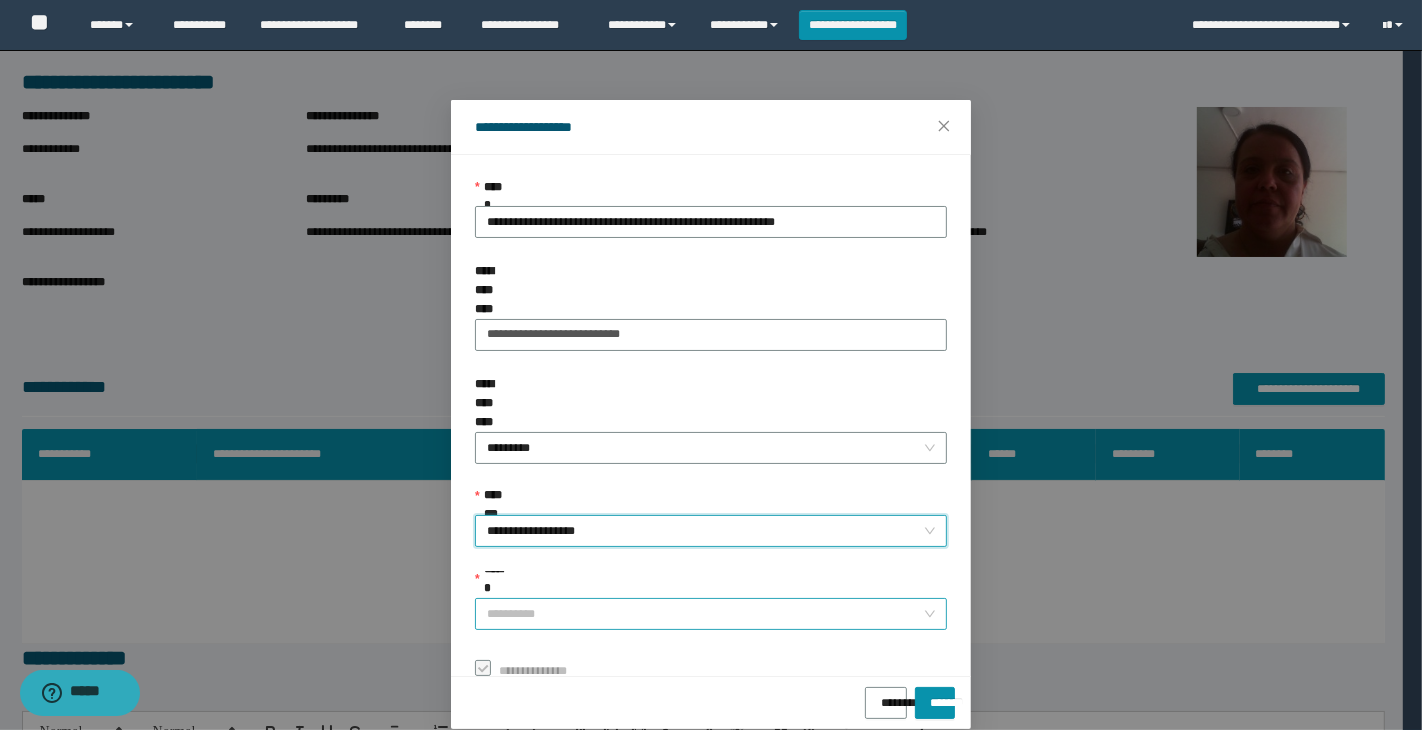 click on "******" at bounding box center (705, 614) 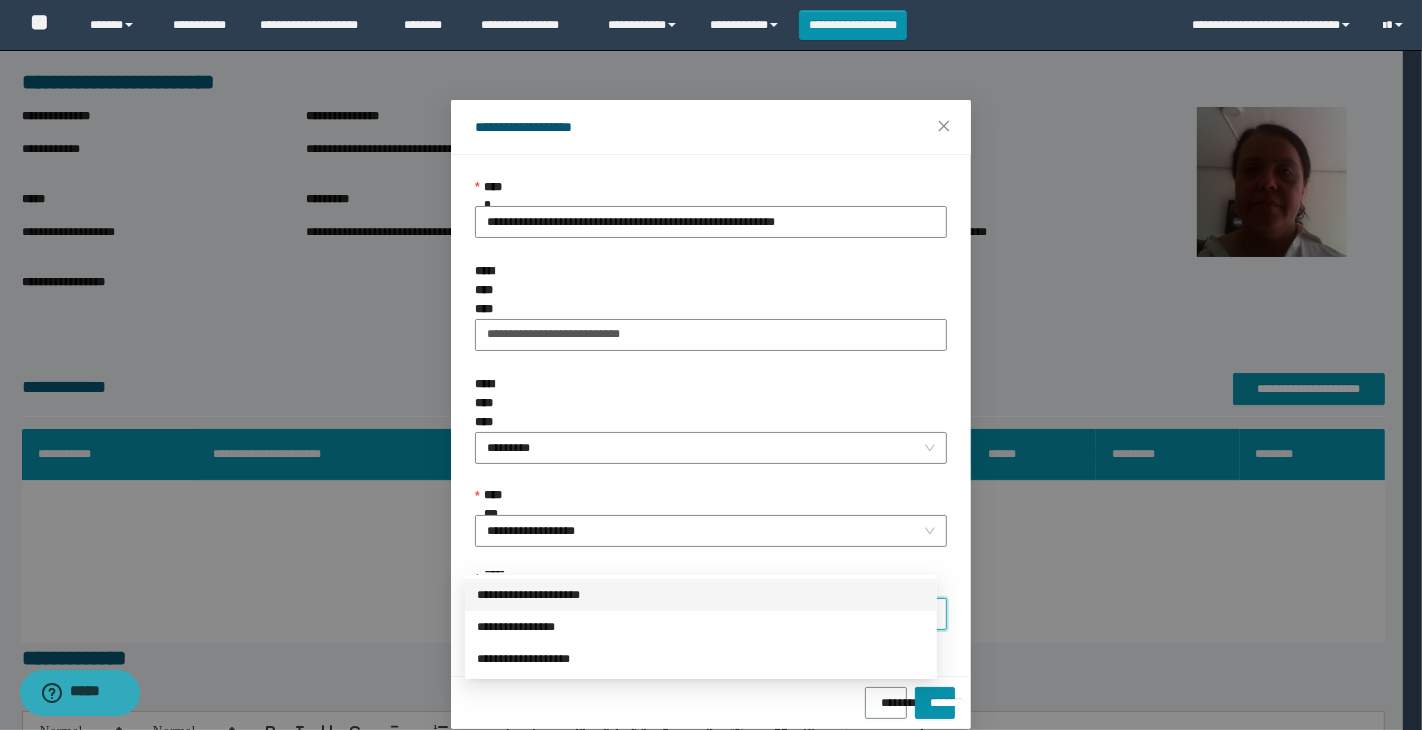 click on "**********" at bounding box center [701, 595] 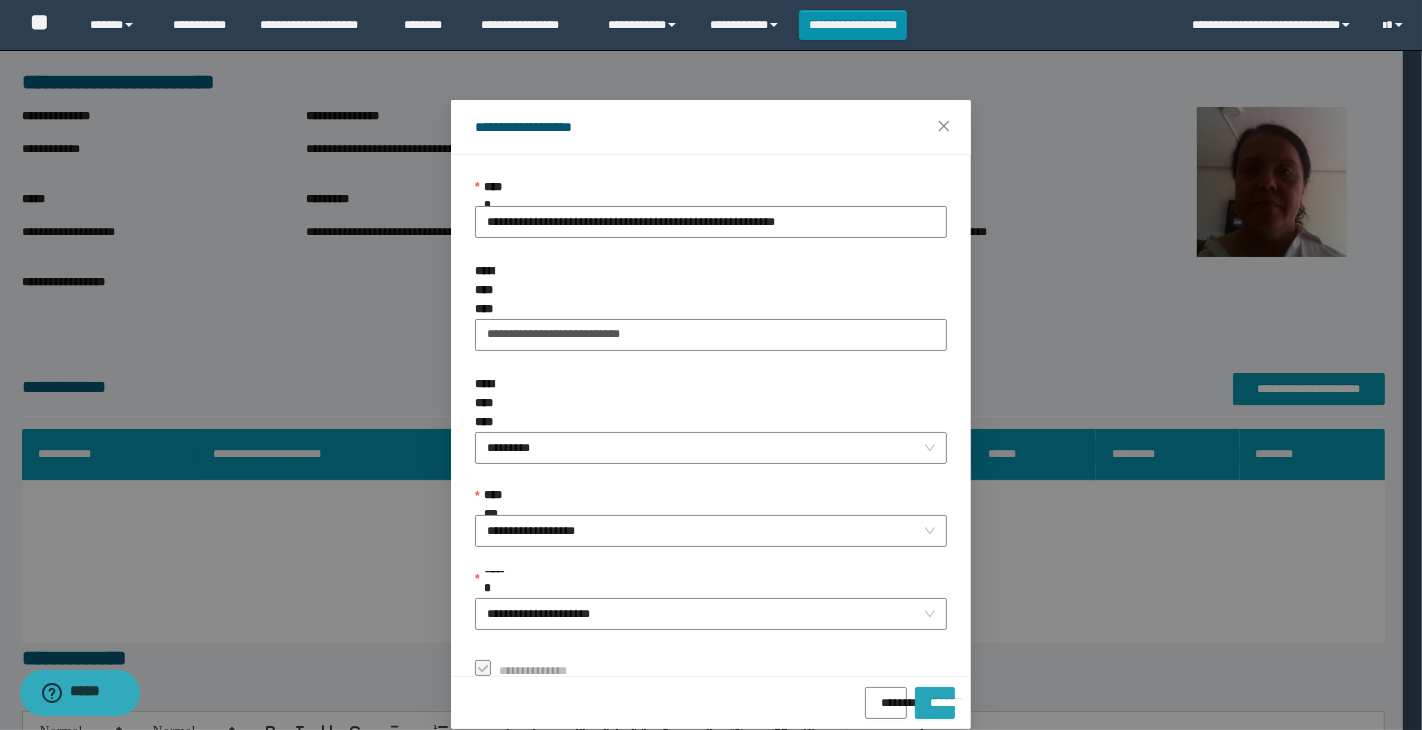 click on "*******" at bounding box center (935, 696) 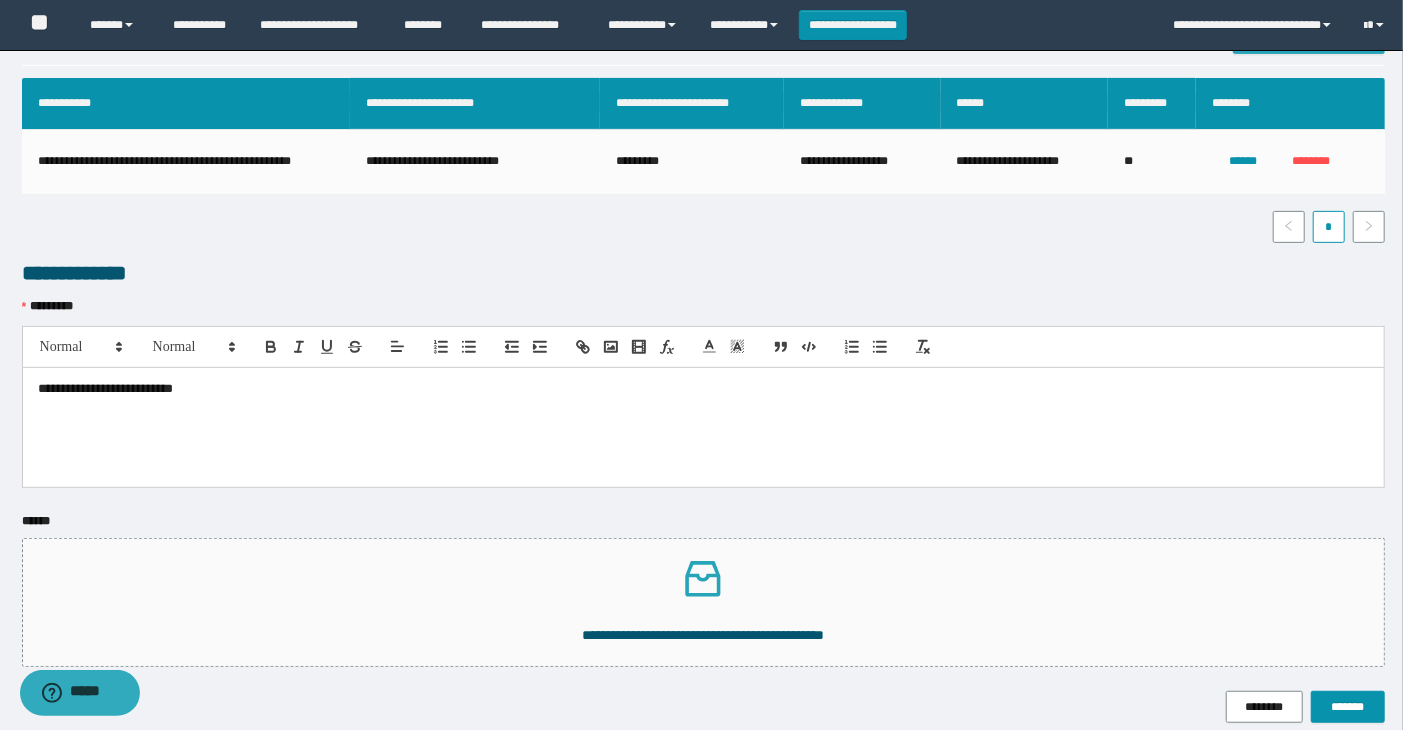scroll, scrollTop: 438, scrollLeft: 0, axis: vertical 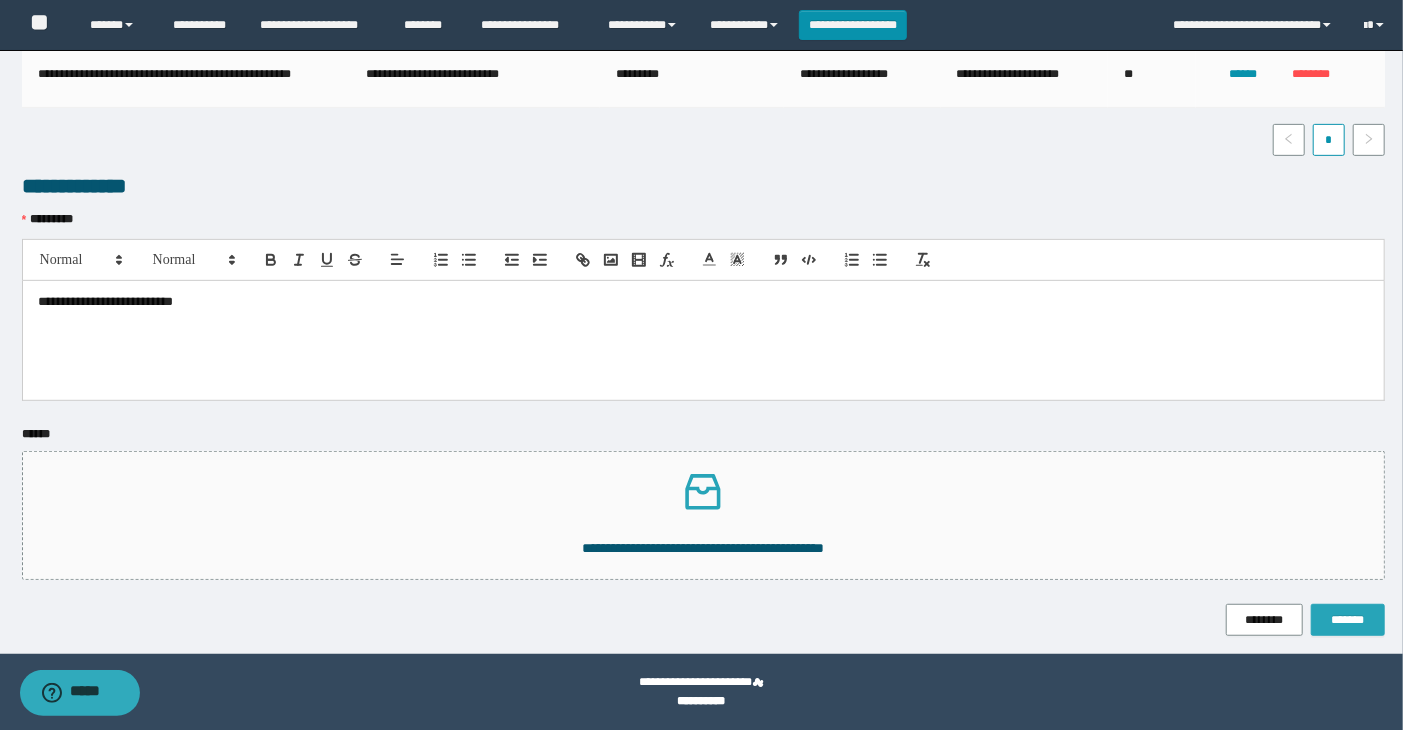 click on "*******" at bounding box center [1348, 620] 